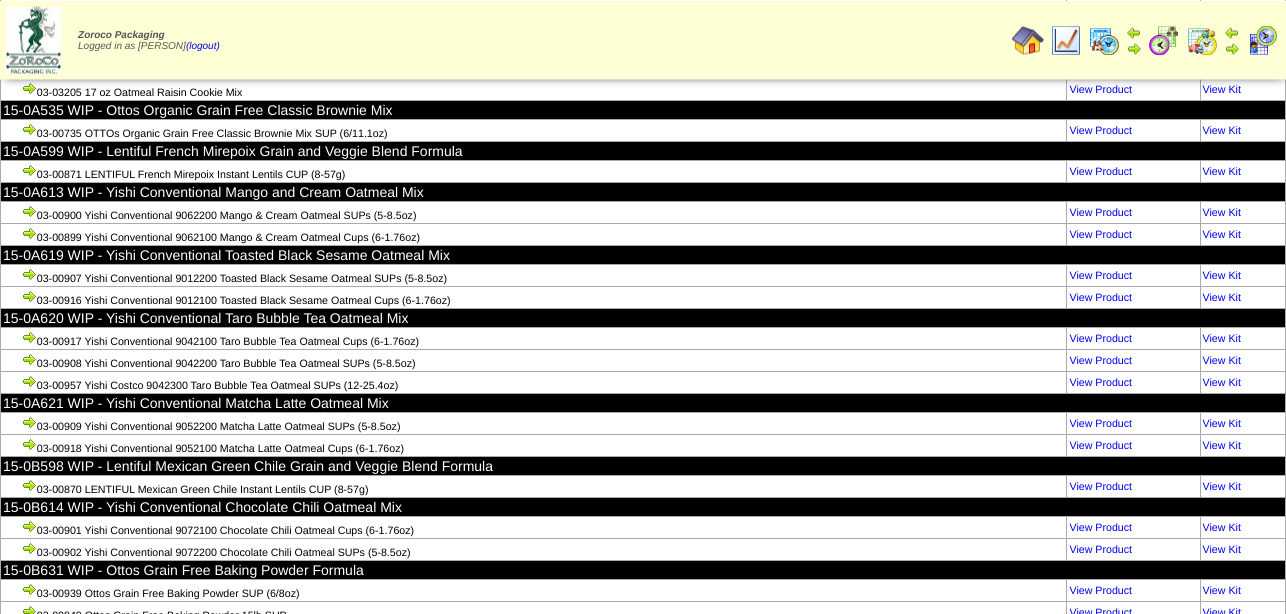 scroll, scrollTop: 208827, scrollLeft: 0, axis: vertical 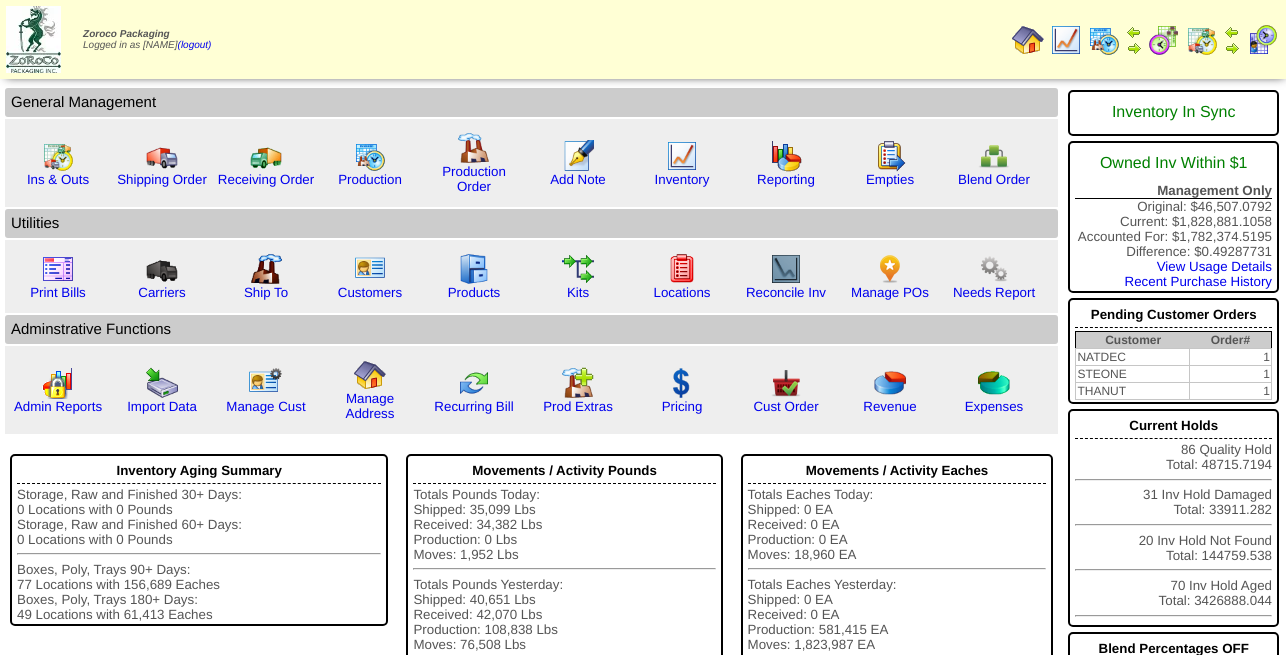 click at bounding box center (1066, 40) 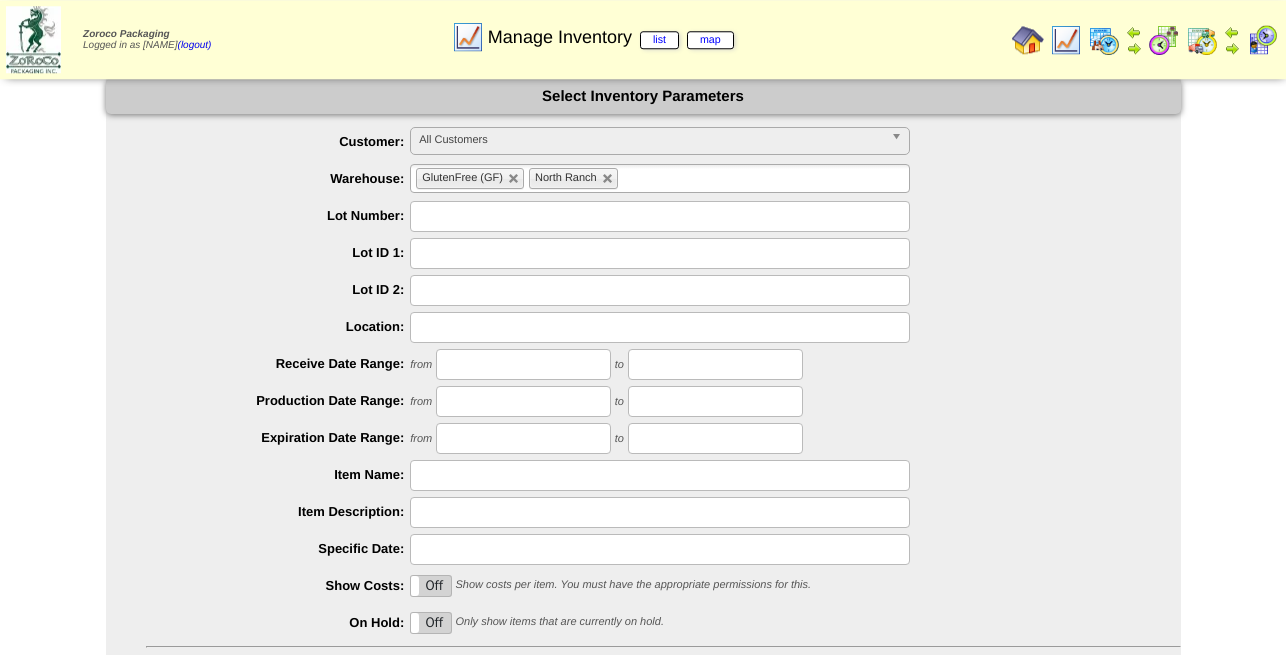 scroll, scrollTop: 182, scrollLeft: 0, axis: vertical 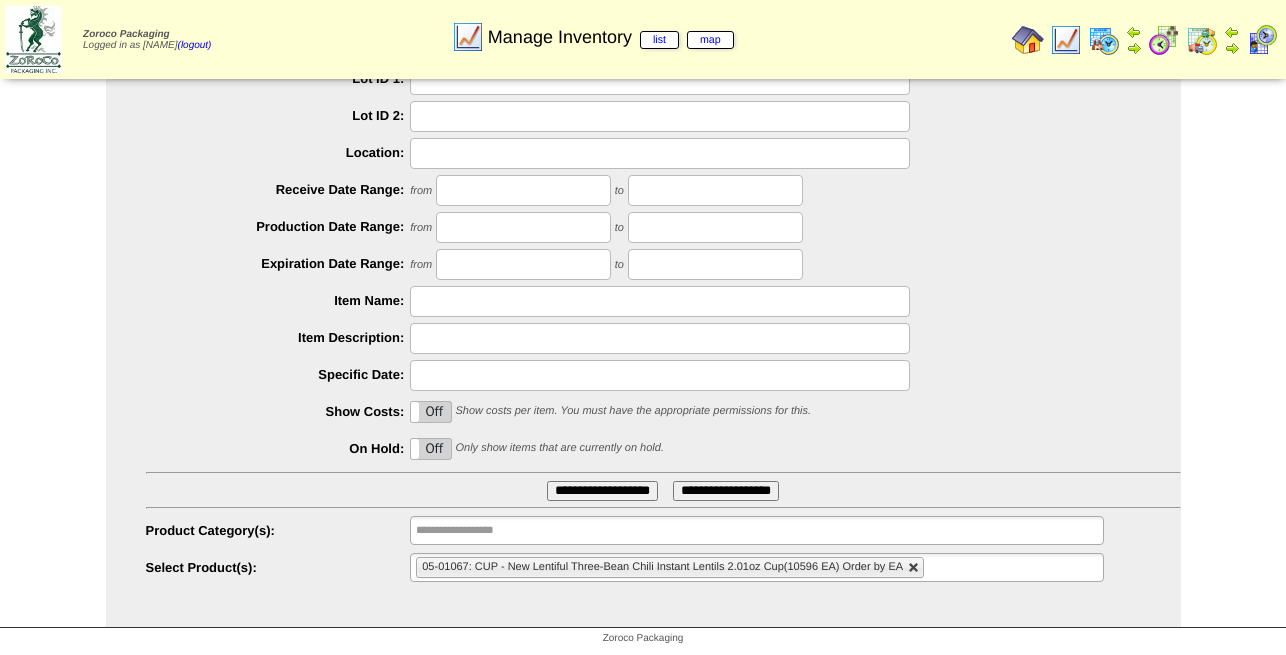 click at bounding box center (914, 568) 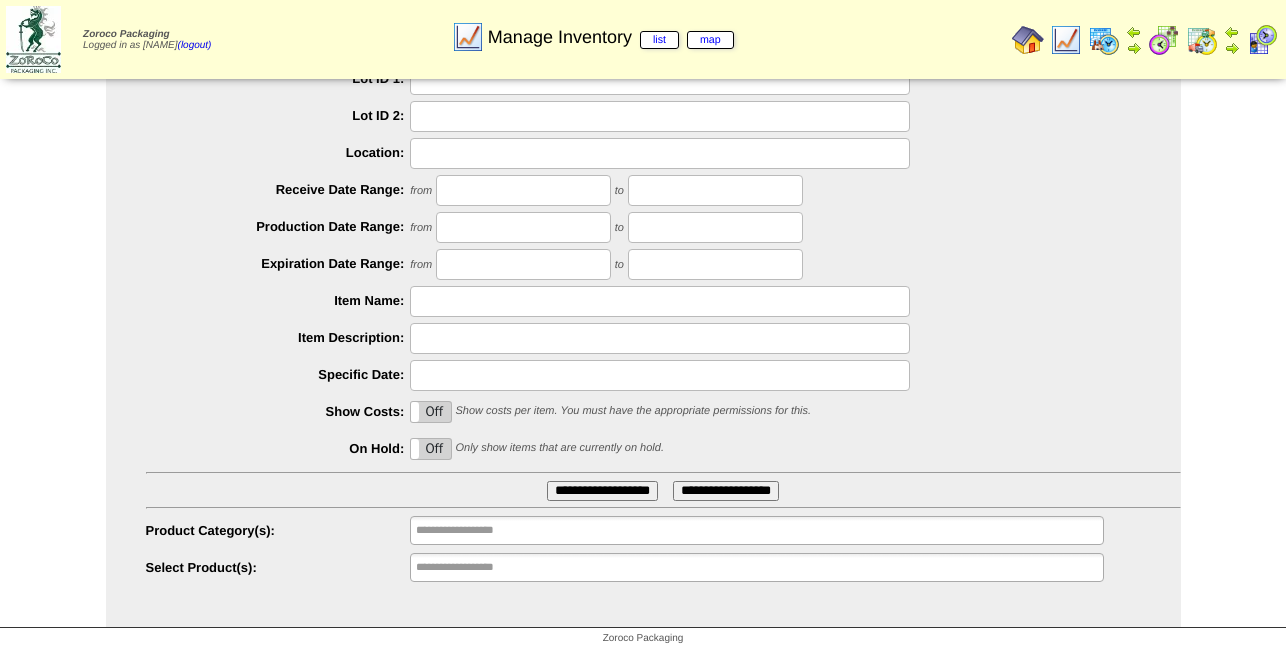 click at bounding box center (1104, 40) 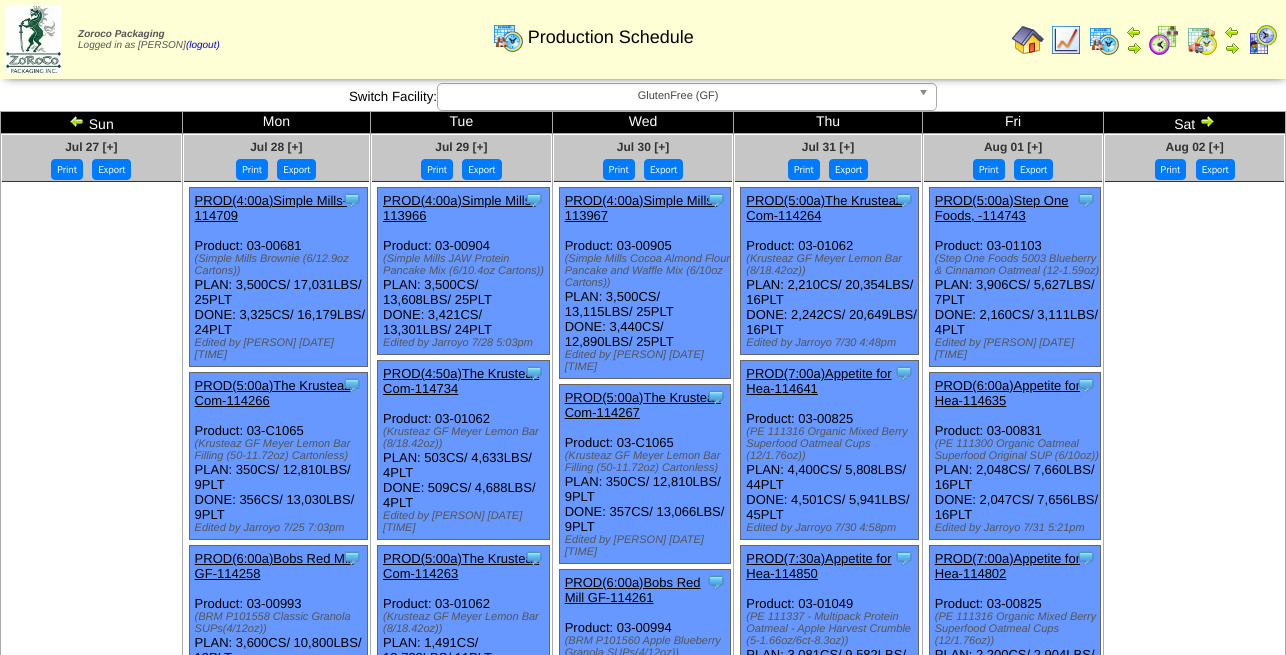 scroll, scrollTop: 0, scrollLeft: 0, axis: both 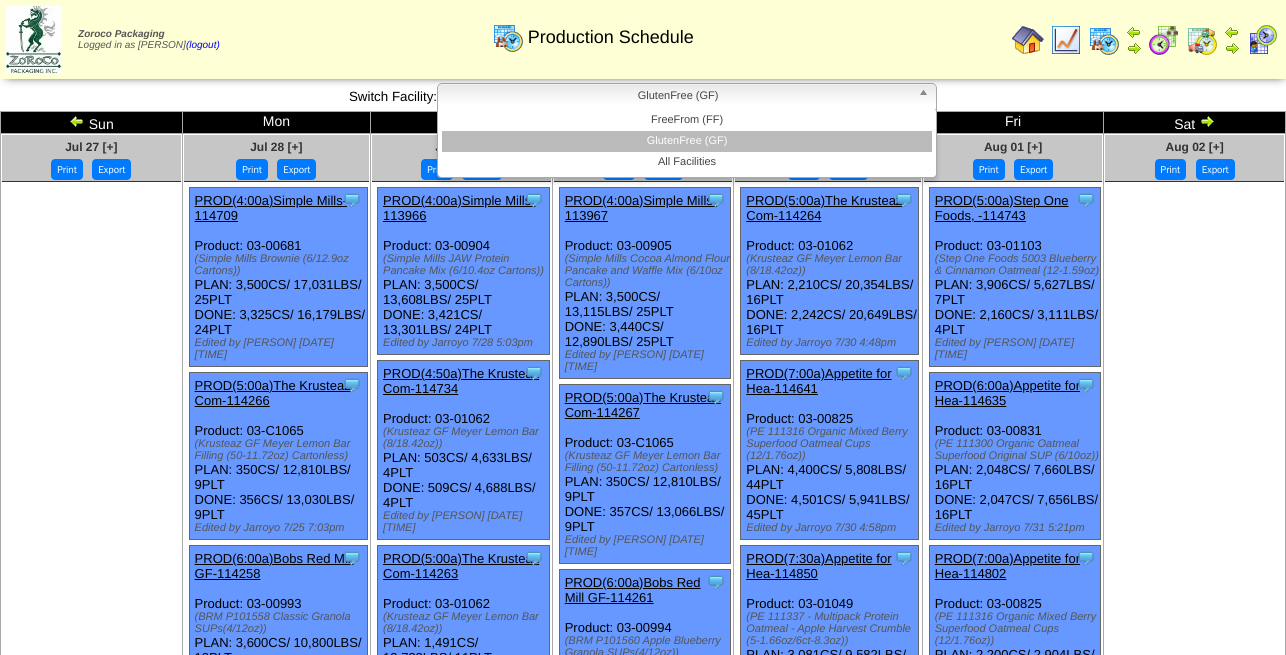 click at bounding box center [927, 97] 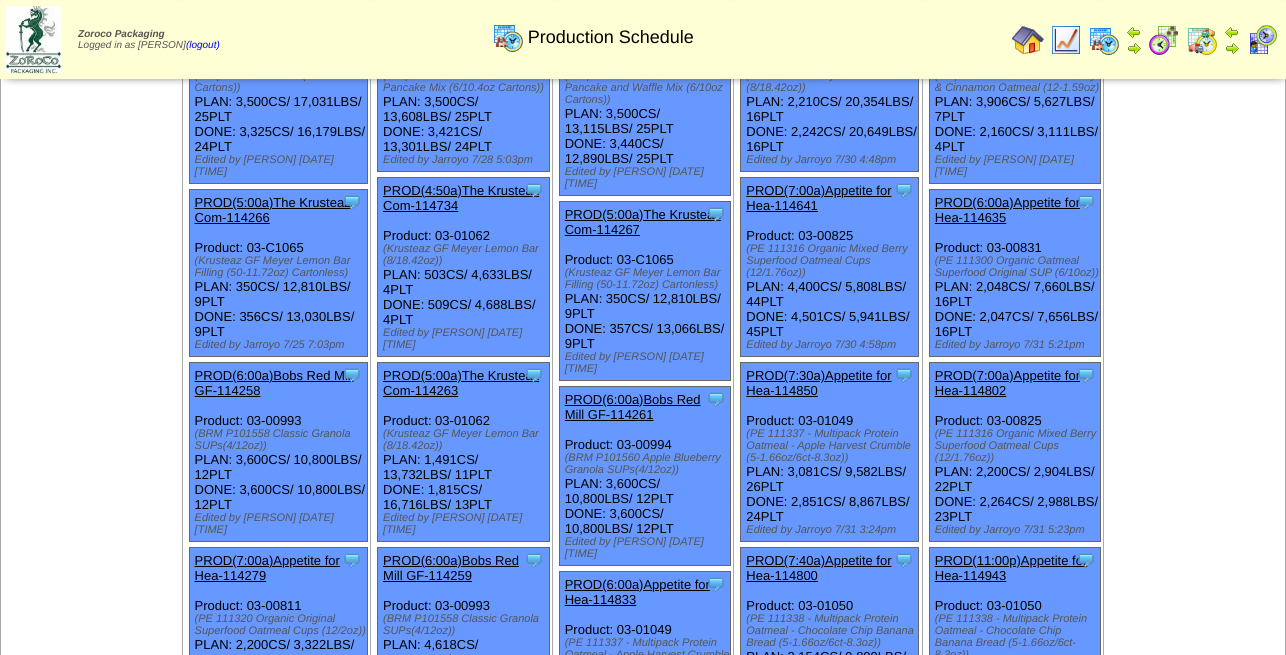scroll, scrollTop: 0, scrollLeft: 0, axis: both 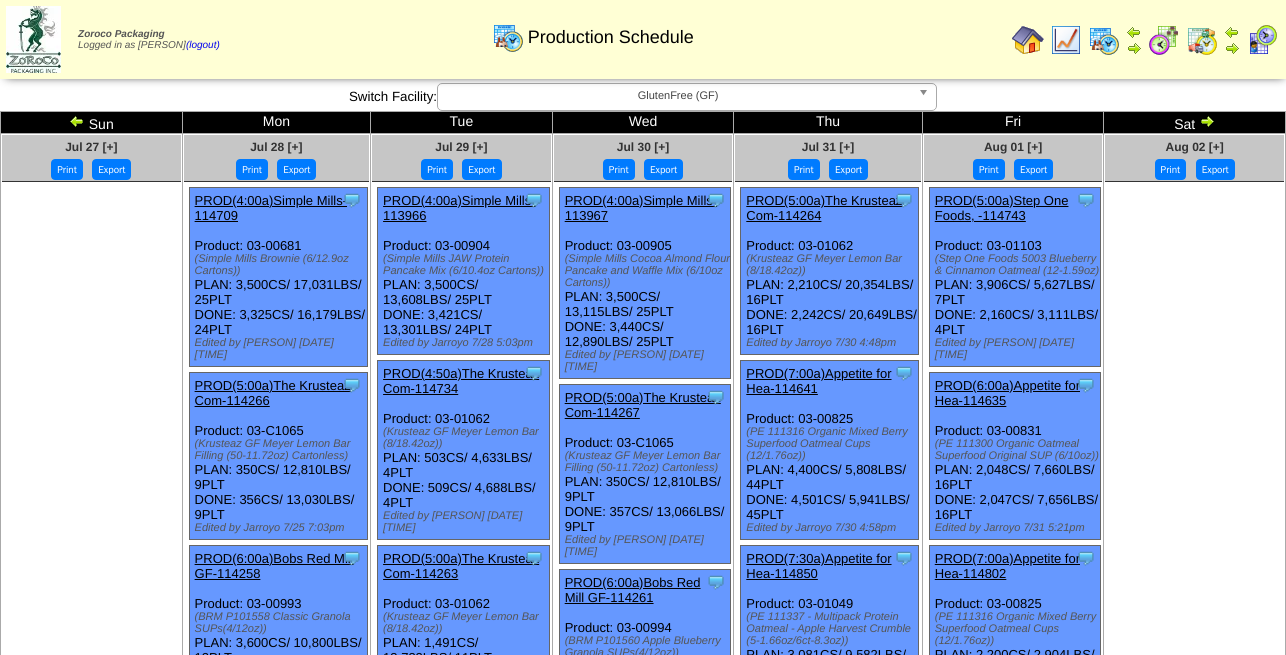 click at bounding box center (1207, 121) 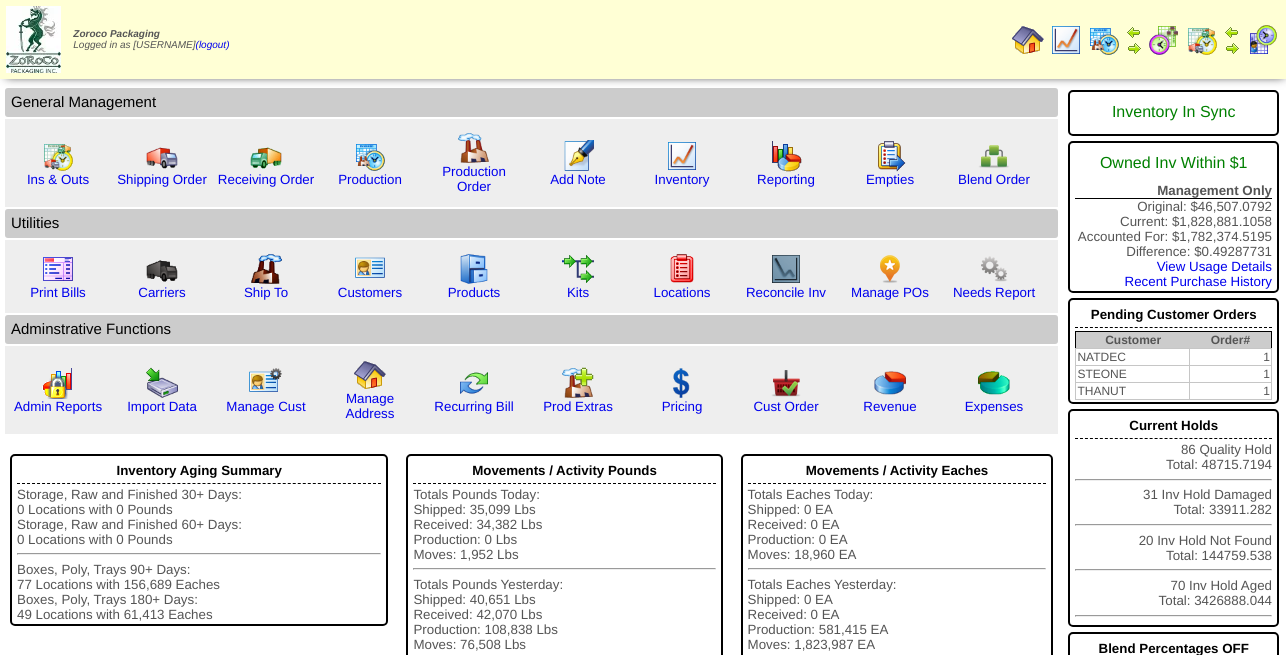 scroll, scrollTop: 0, scrollLeft: 0, axis: both 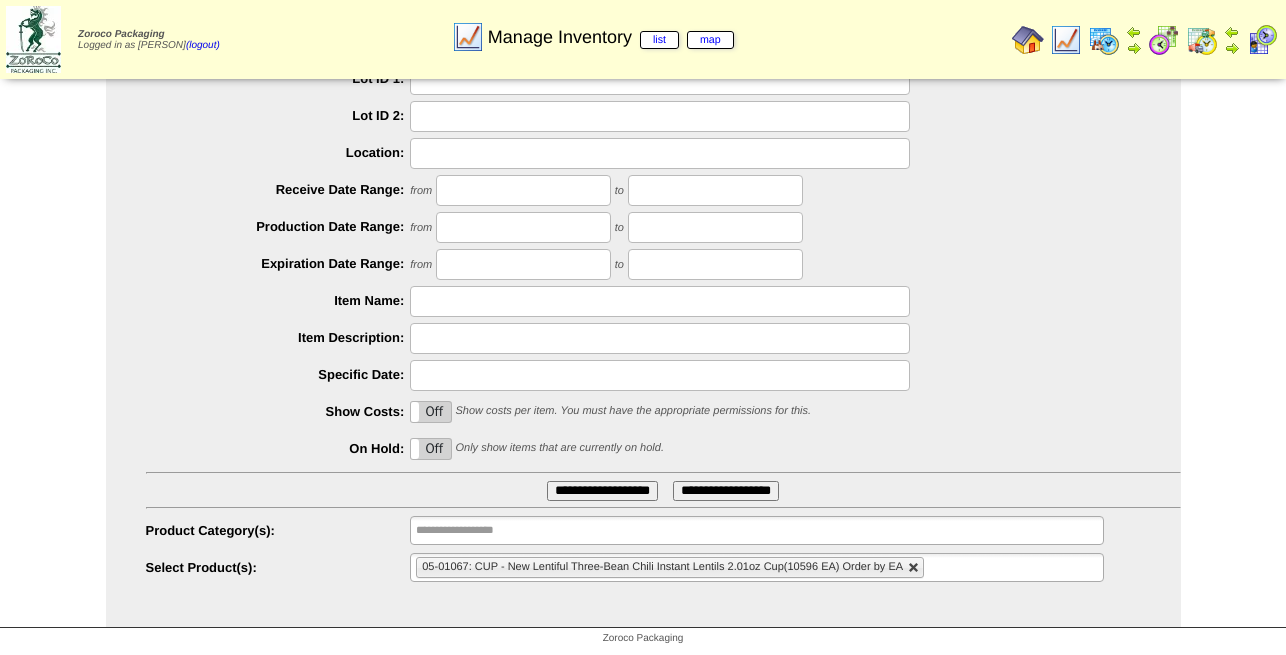 click at bounding box center (914, 568) 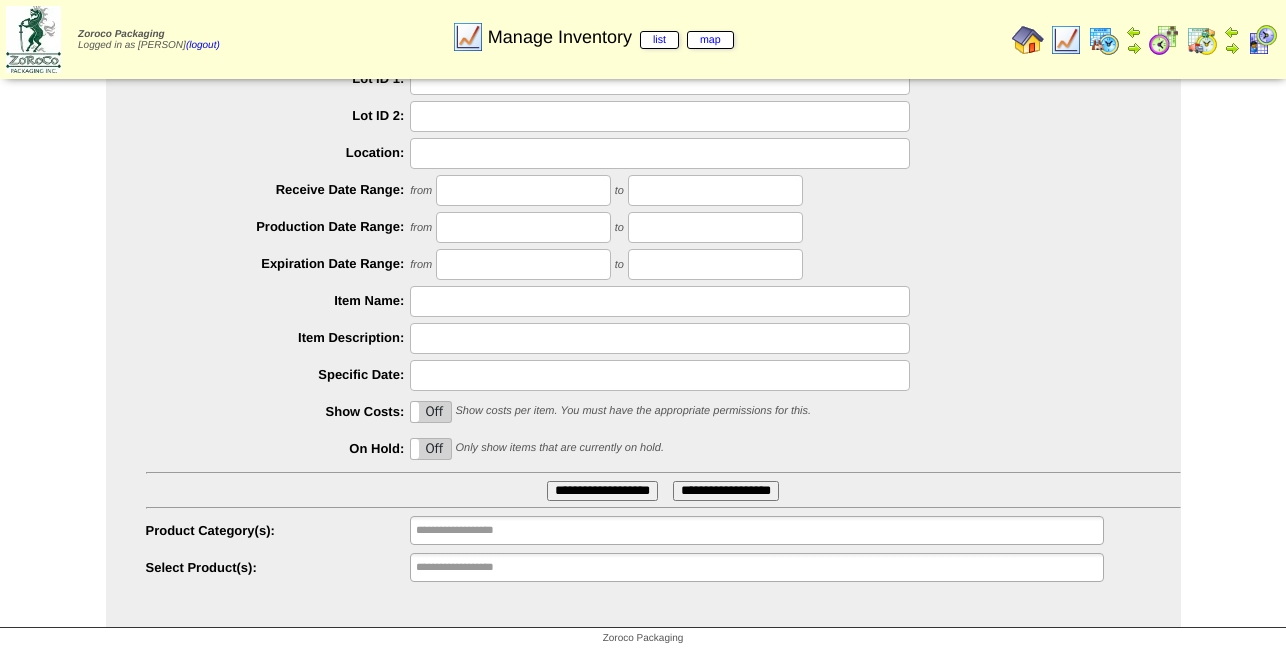 click on "**********" at bounding box center [756, 567] 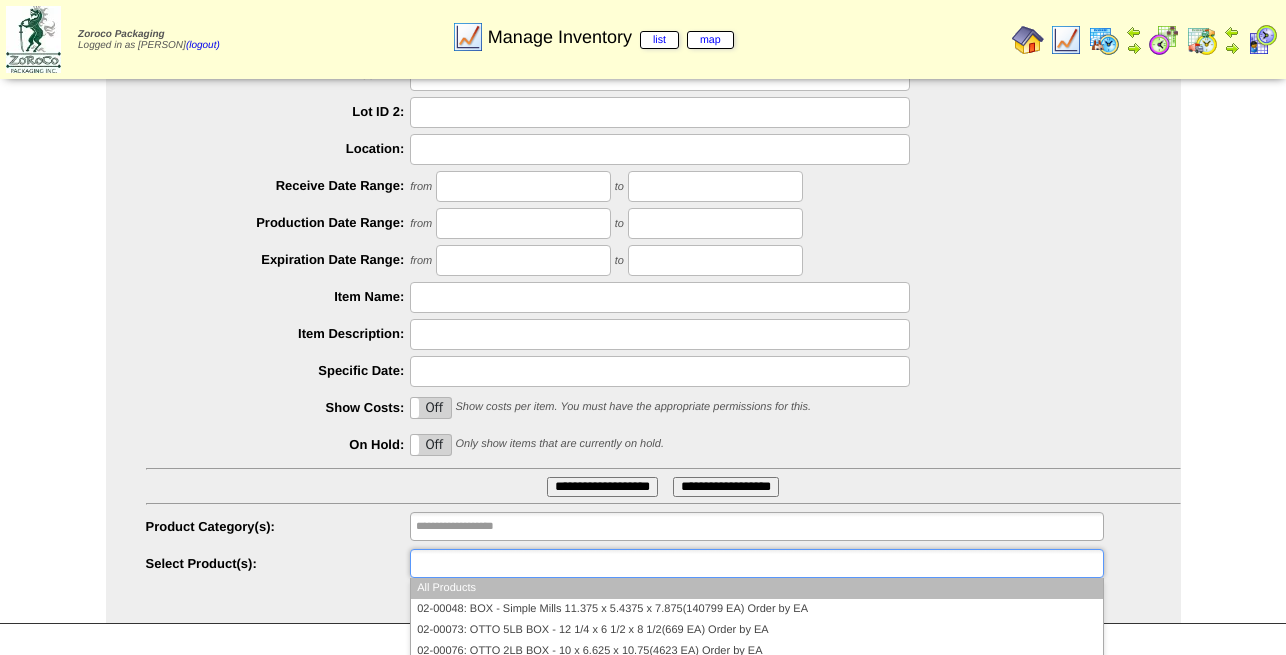 paste on "********" 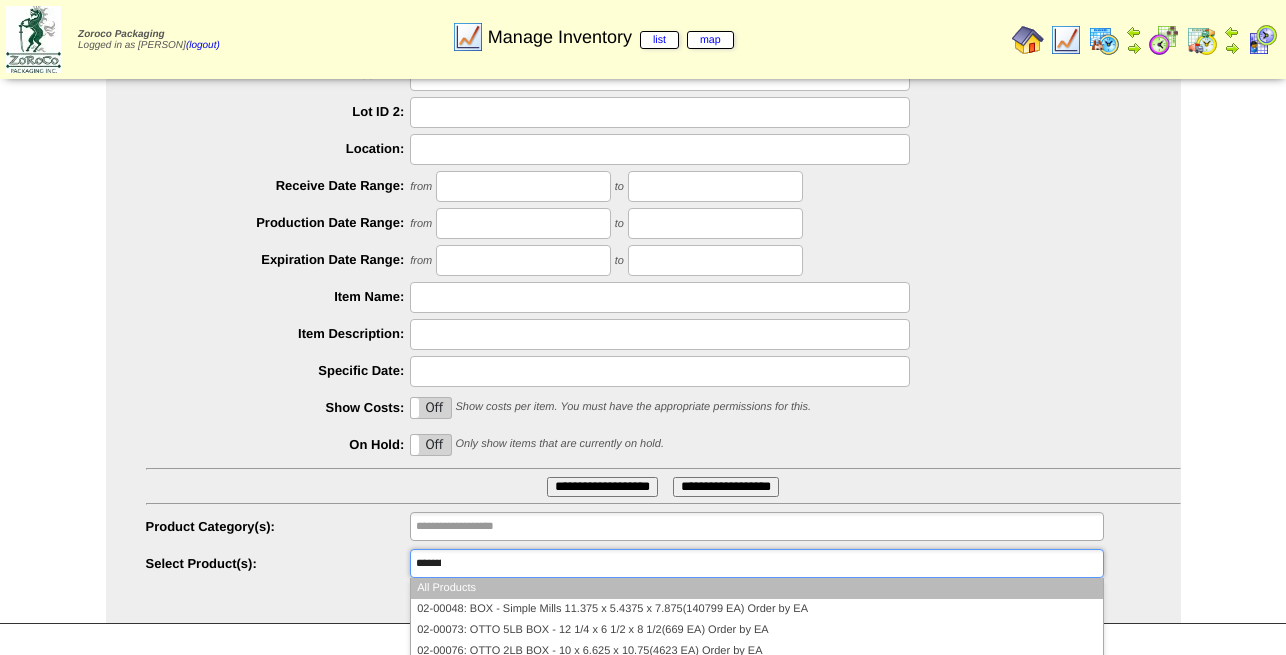 scroll, scrollTop: 0, scrollLeft: 0, axis: both 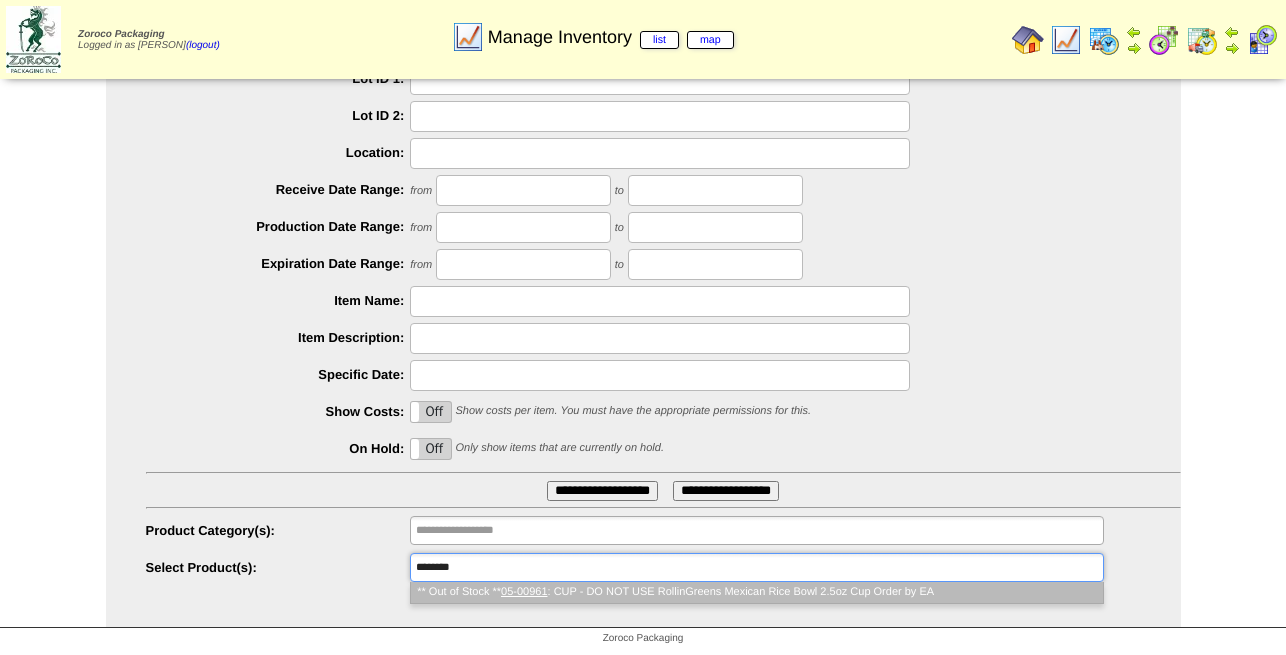 type on "********" 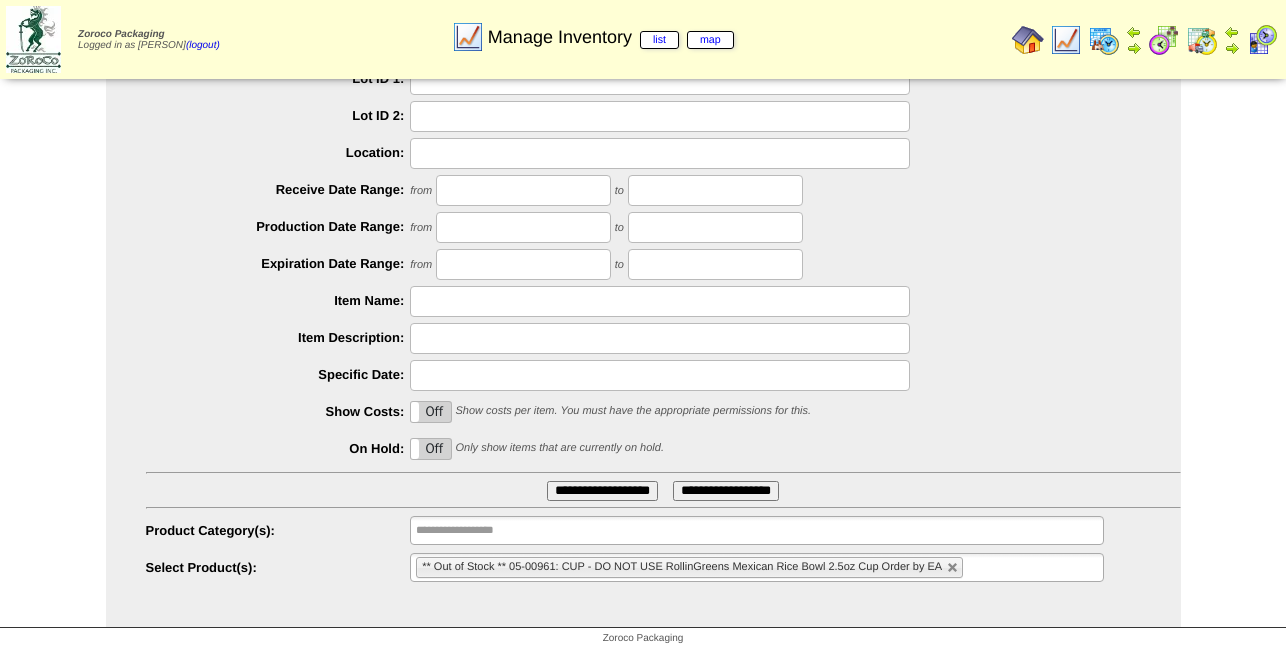 click on "** Out of Stock ** 05-00961: CUP - DO NOT USE RollinGreens Mexican Rice Bowl 2.5oz Cup Order by EA" at bounding box center [756, 567] 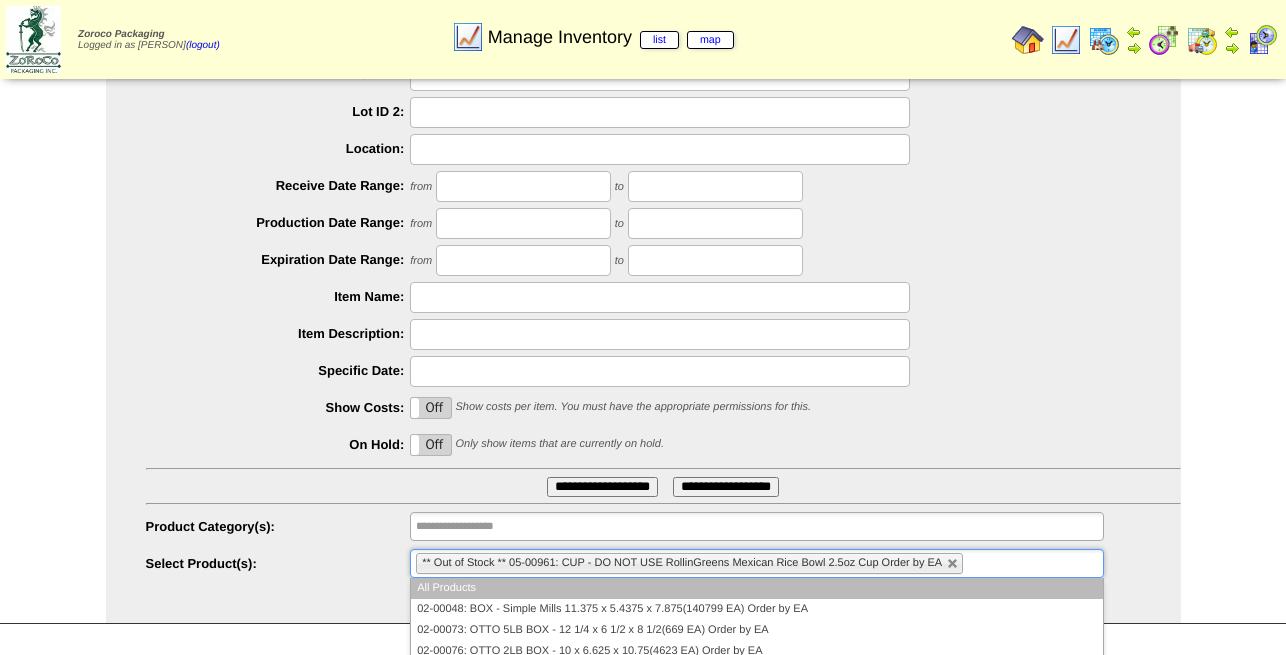 paste on "********" 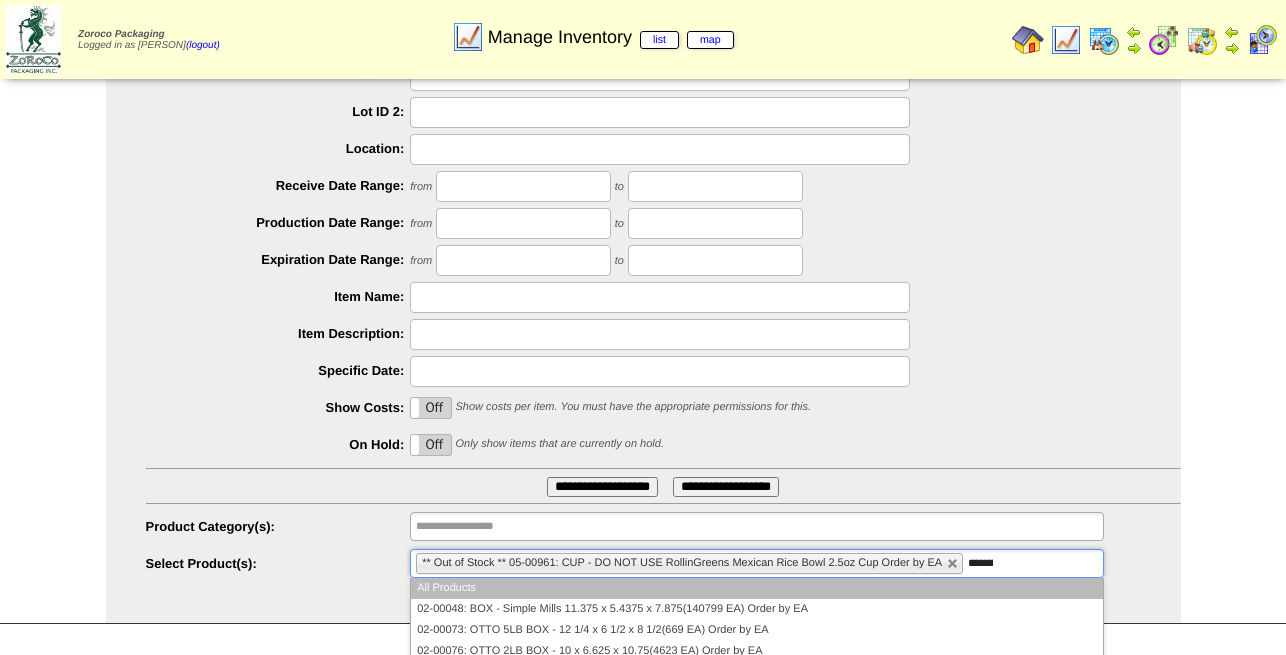scroll, scrollTop: 0, scrollLeft: 0, axis: both 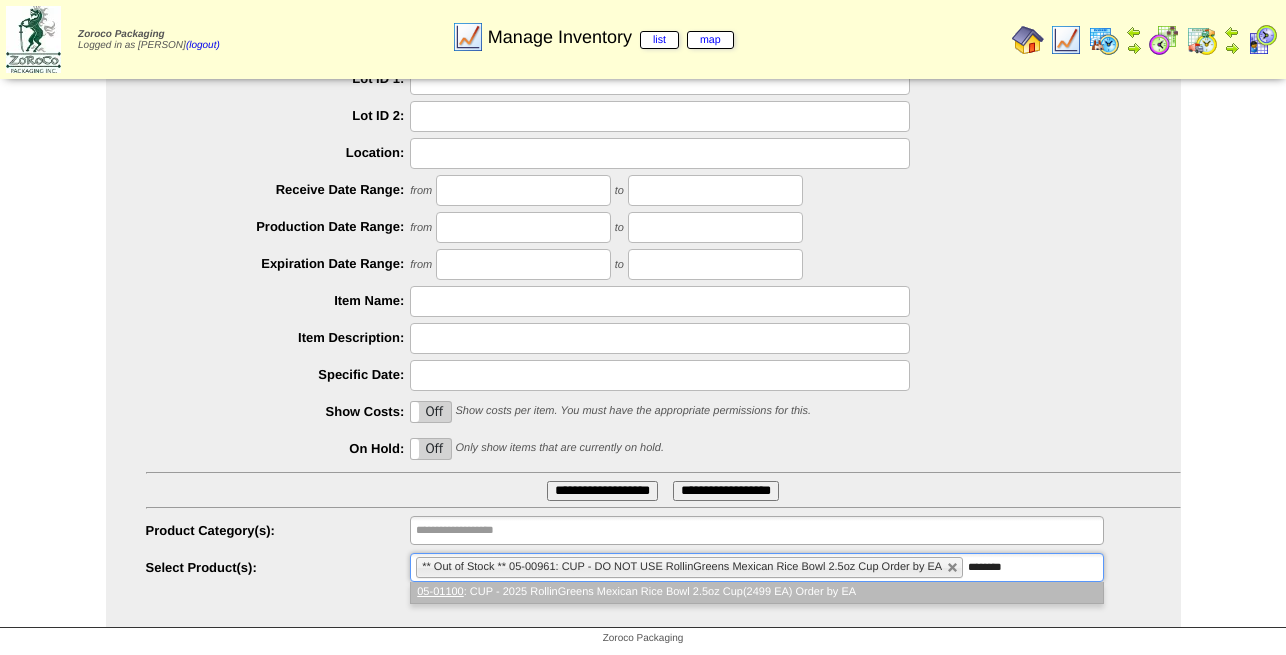type on "********" 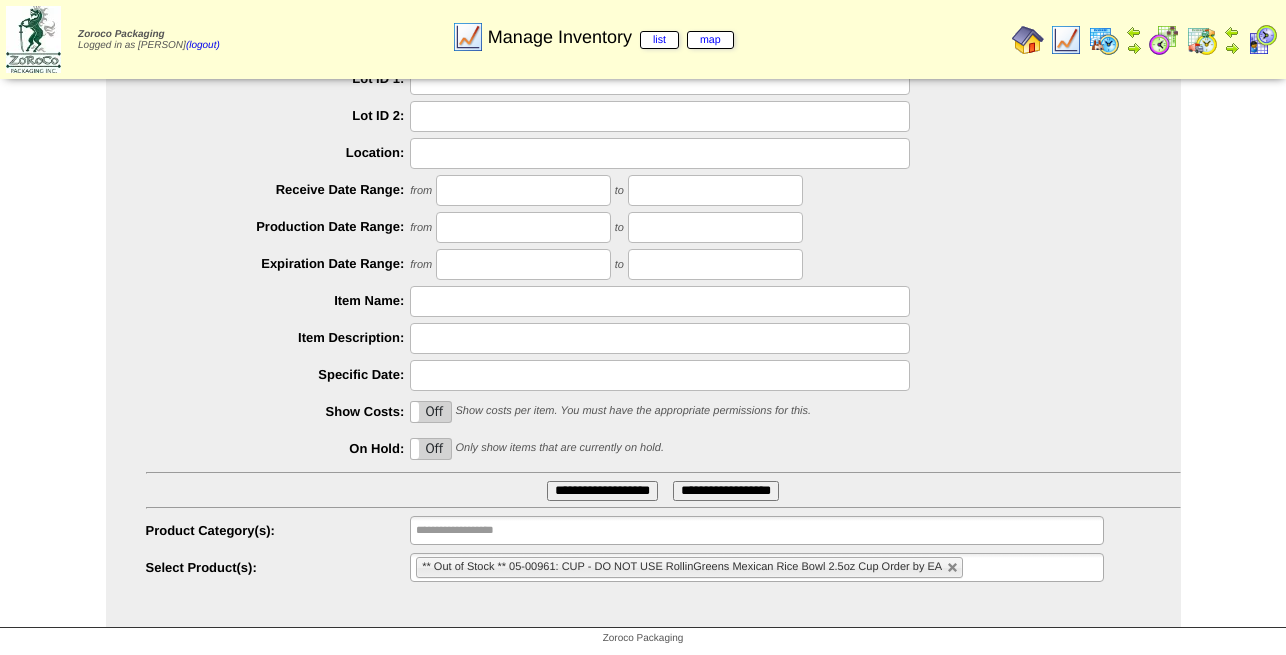 click on "** Out of Stock ** 05-00961: CUP - DO NOT USE RollinGreens Mexican Rice Bowl 2.5oz Cup Order by EA" at bounding box center [756, 567] 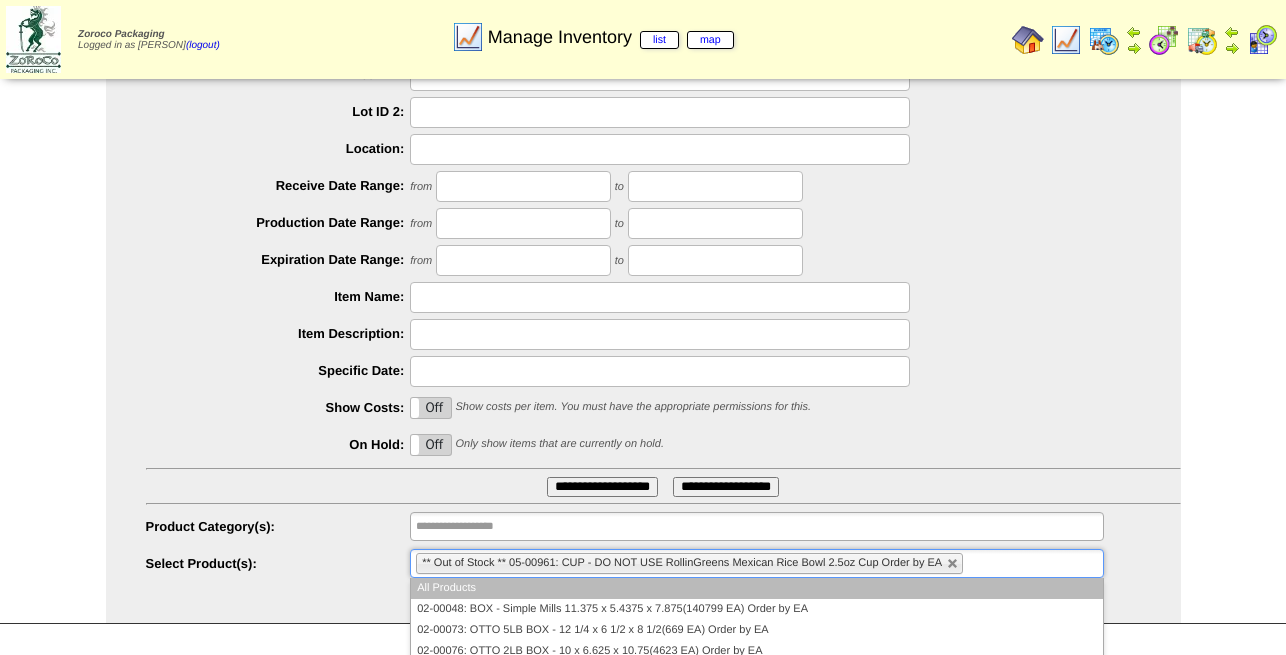 paste on "********" 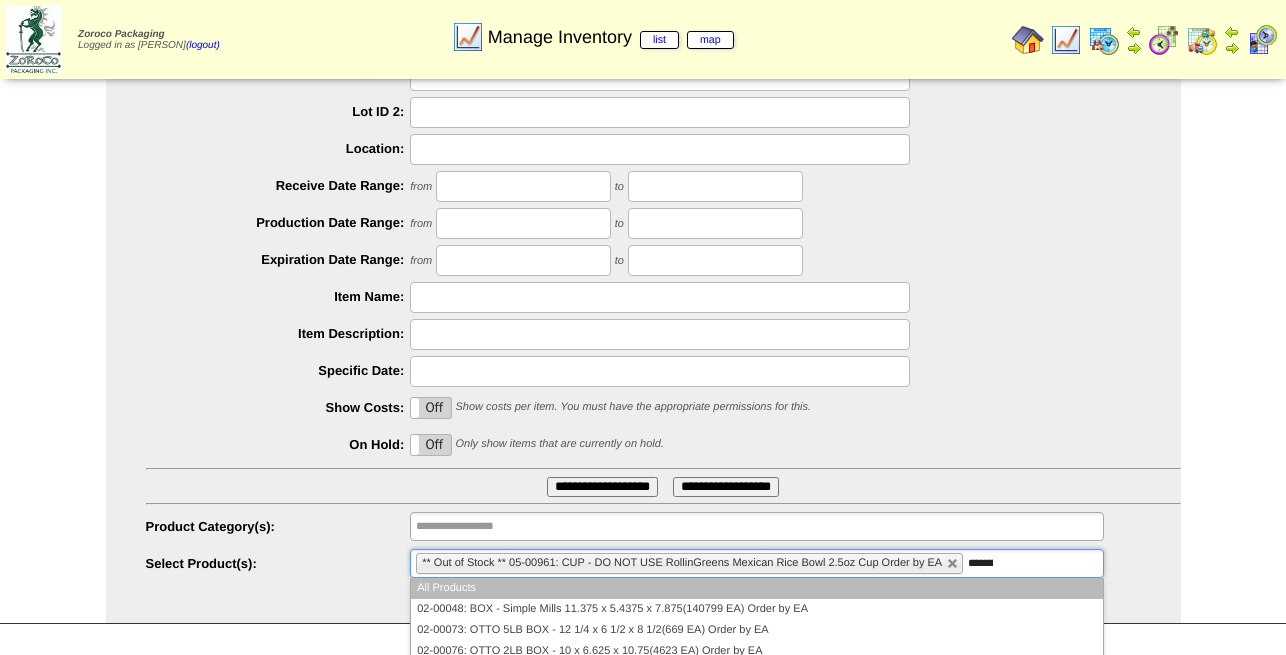 scroll, scrollTop: 0, scrollLeft: 0, axis: both 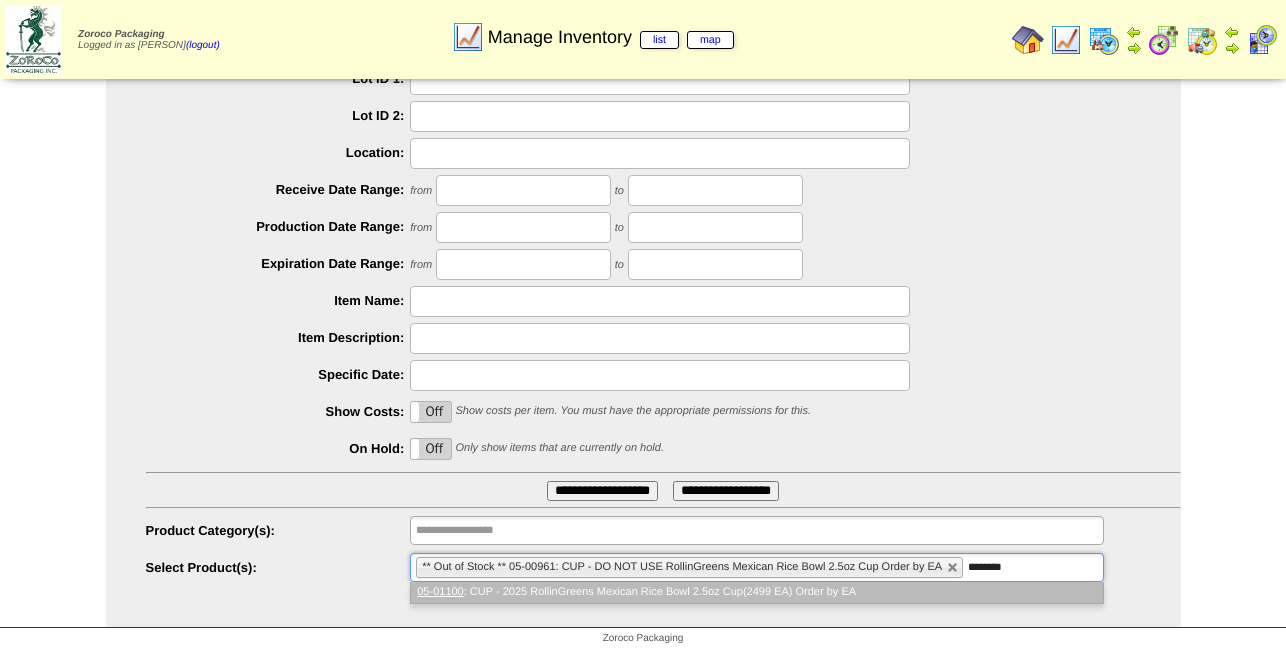 type on "********" 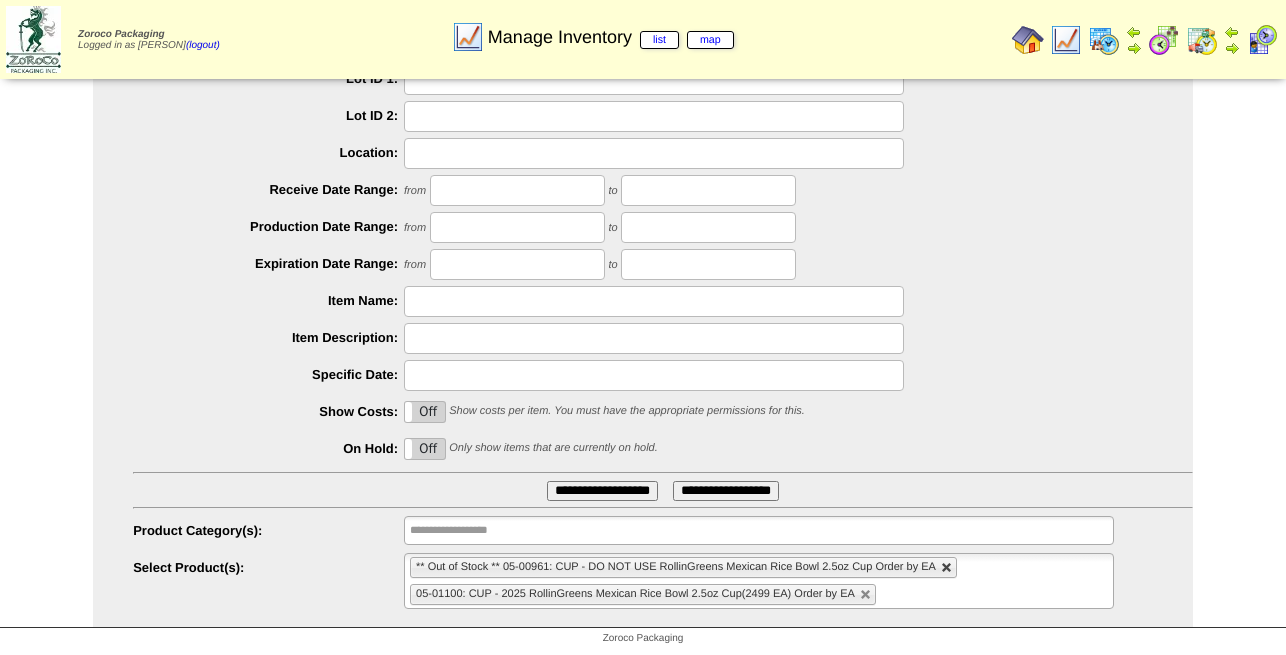 click at bounding box center (947, 568) 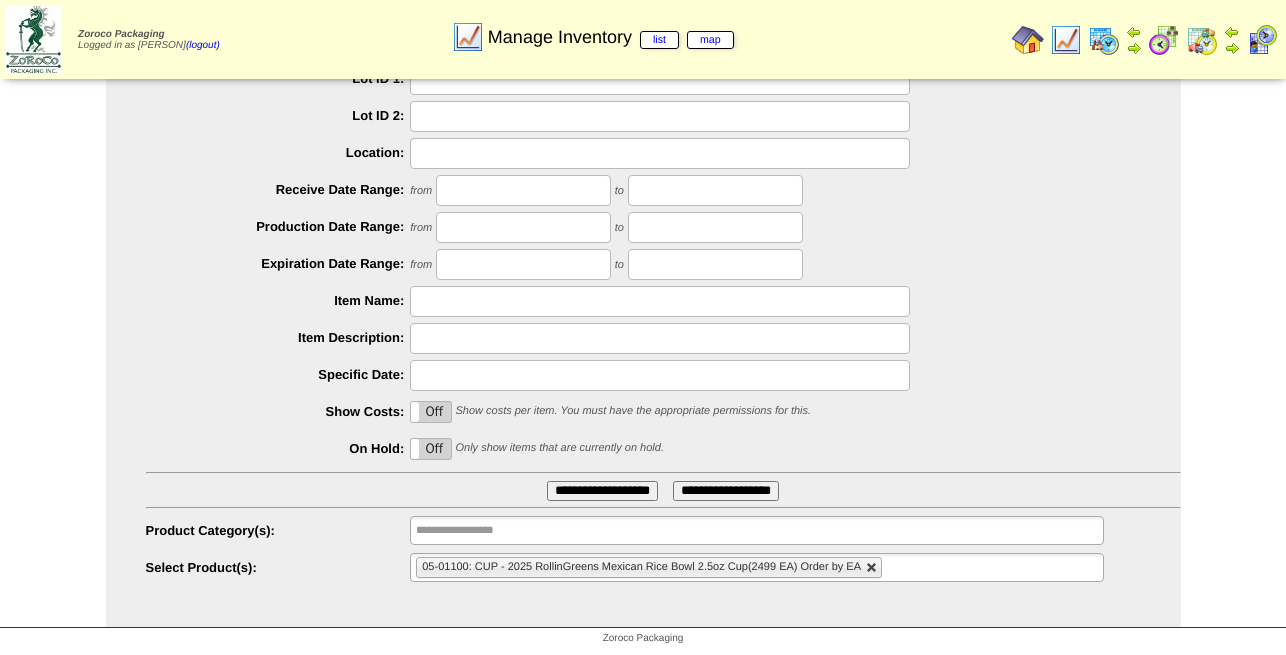 click at bounding box center [872, 568] 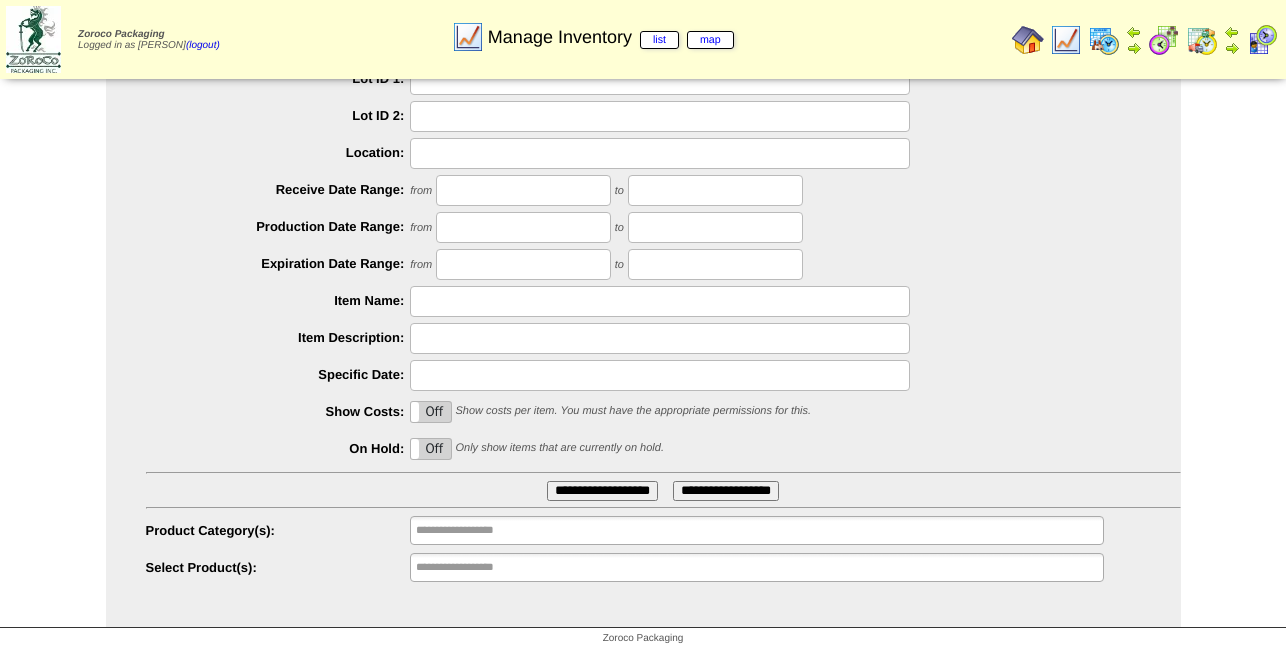 click on "**********" at bounding box center (756, 567) 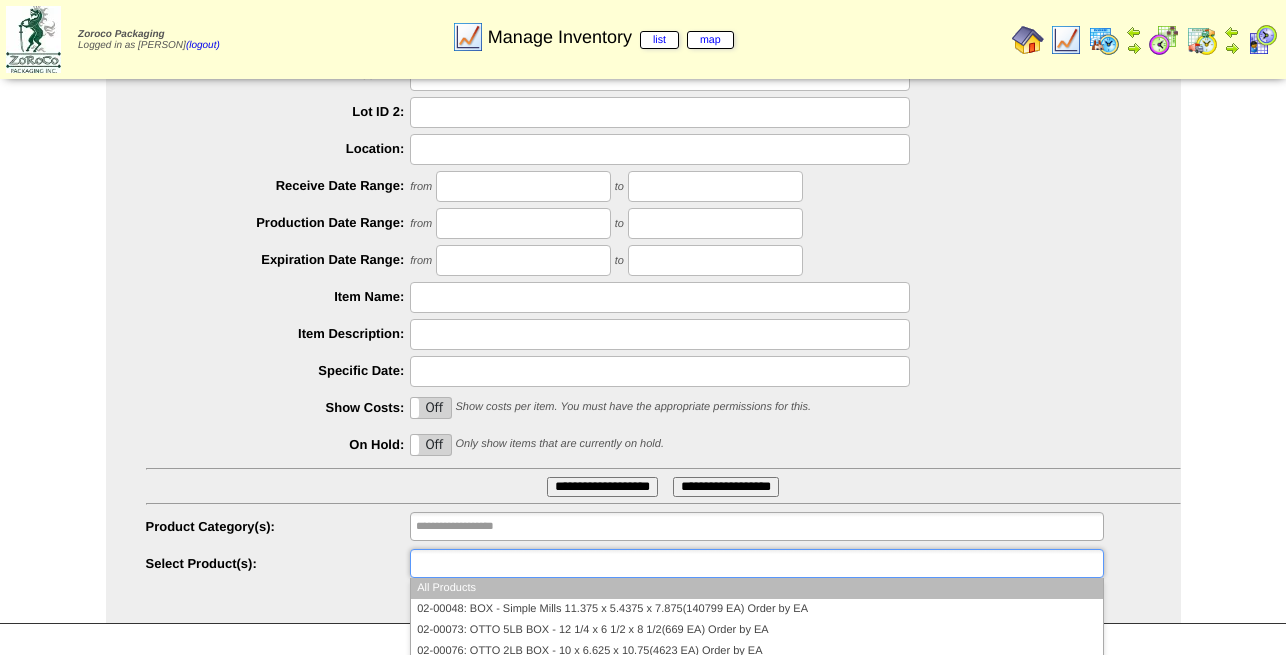 paste on "*********" 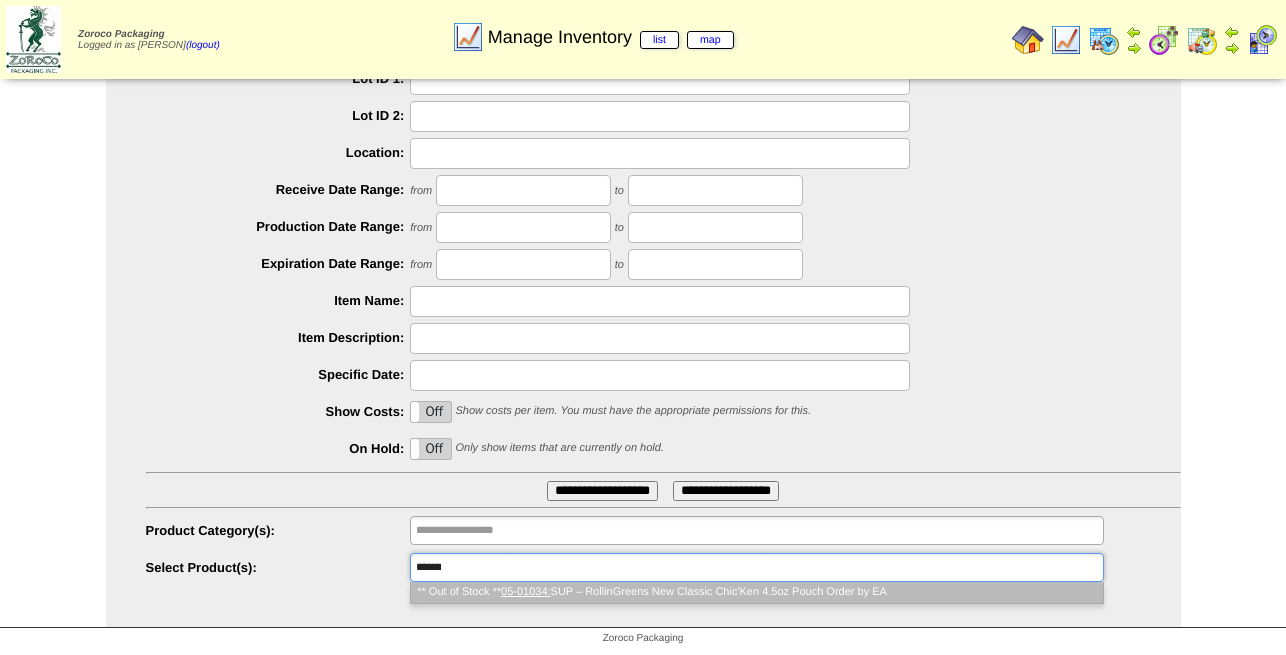 scroll, scrollTop: 0, scrollLeft: 0, axis: both 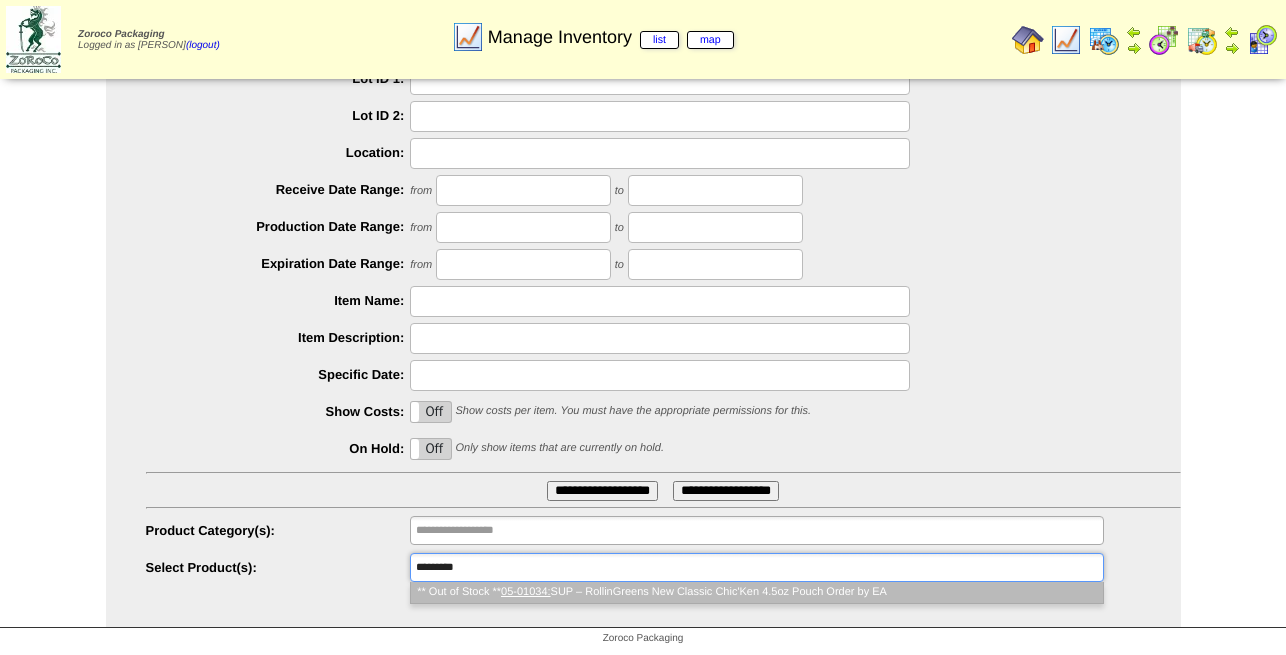 type on "*********" 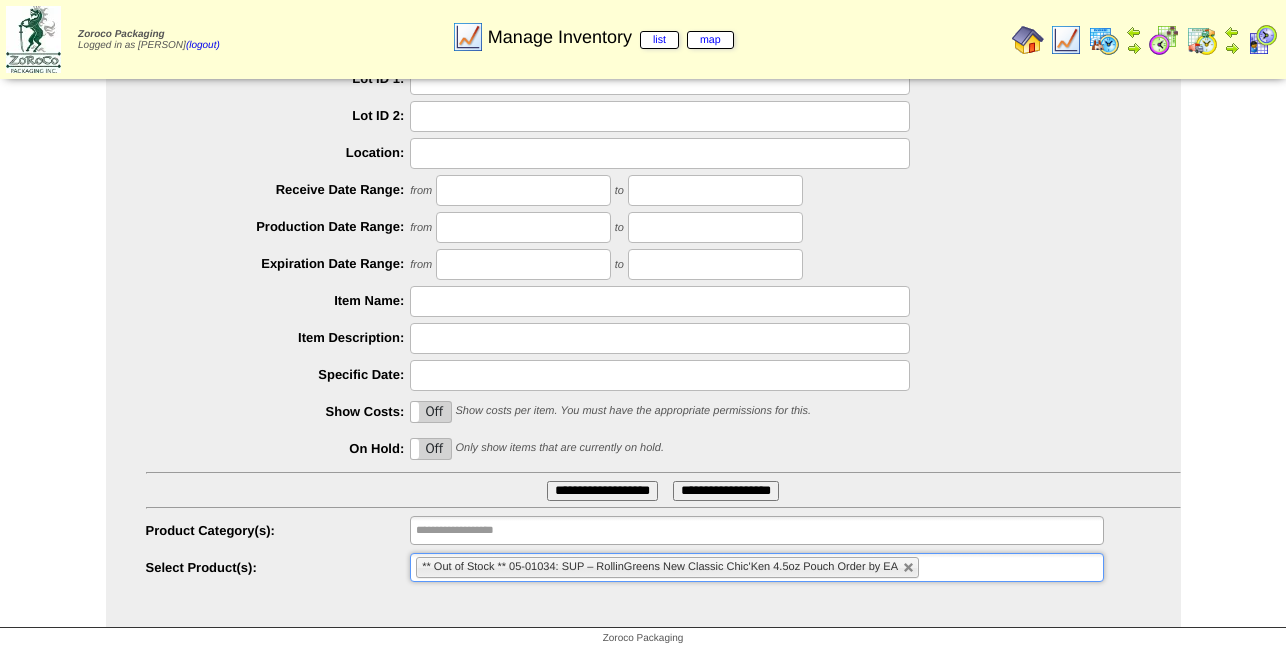 click on "** Out of Stock ** 05-01034: SUP – RollinGreens New Classic Chic'Ken 4.5oz Pouch Order by EA" at bounding box center [756, 567] 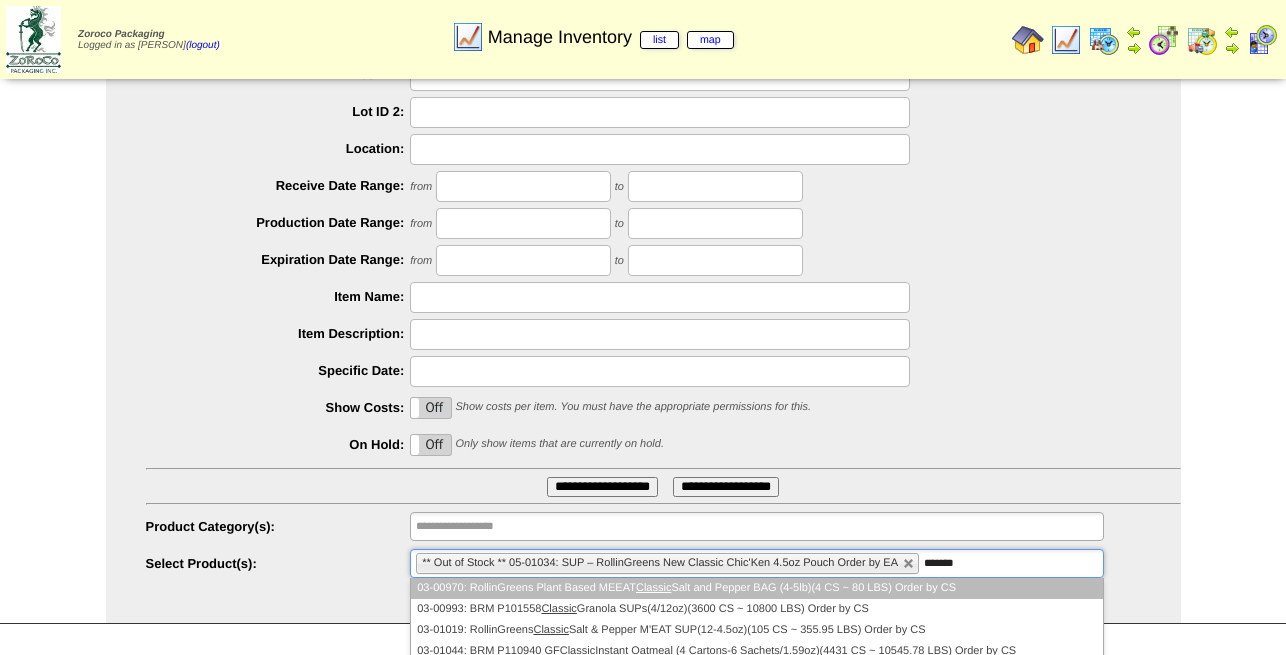 scroll, scrollTop: 284, scrollLeft: 0, axis: vertical 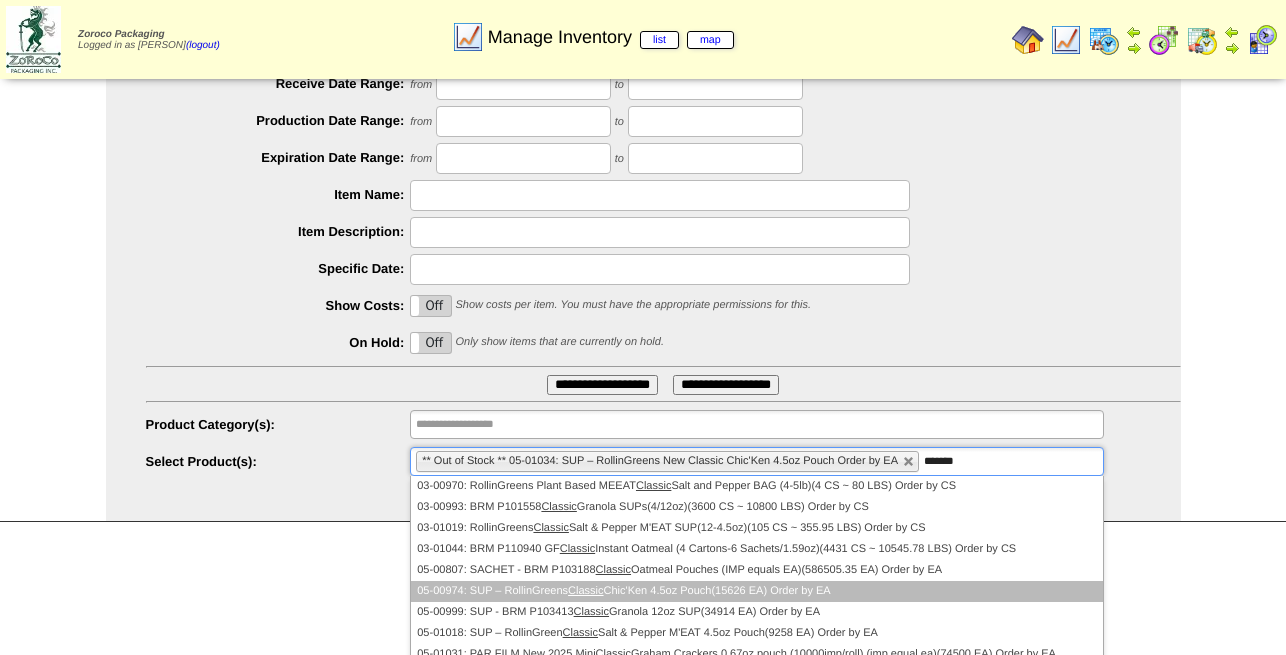 type on "*******" 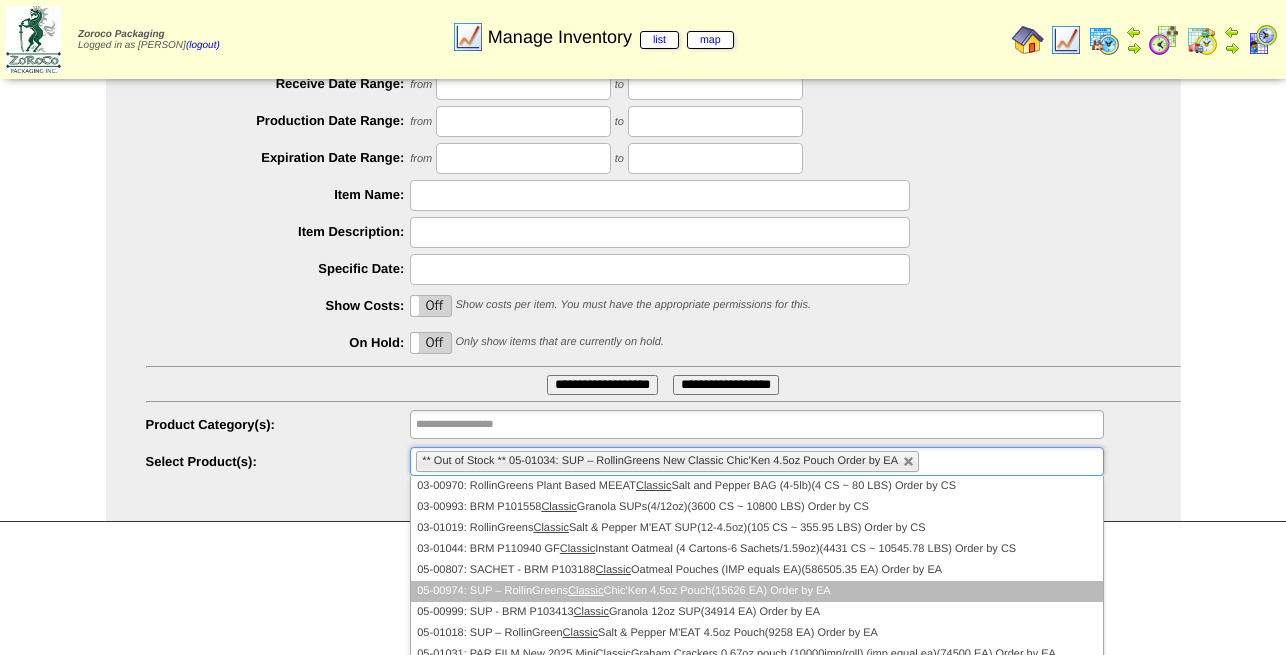 scroll, scrollTop: 182, scrollLeft: 0, axis: vertical 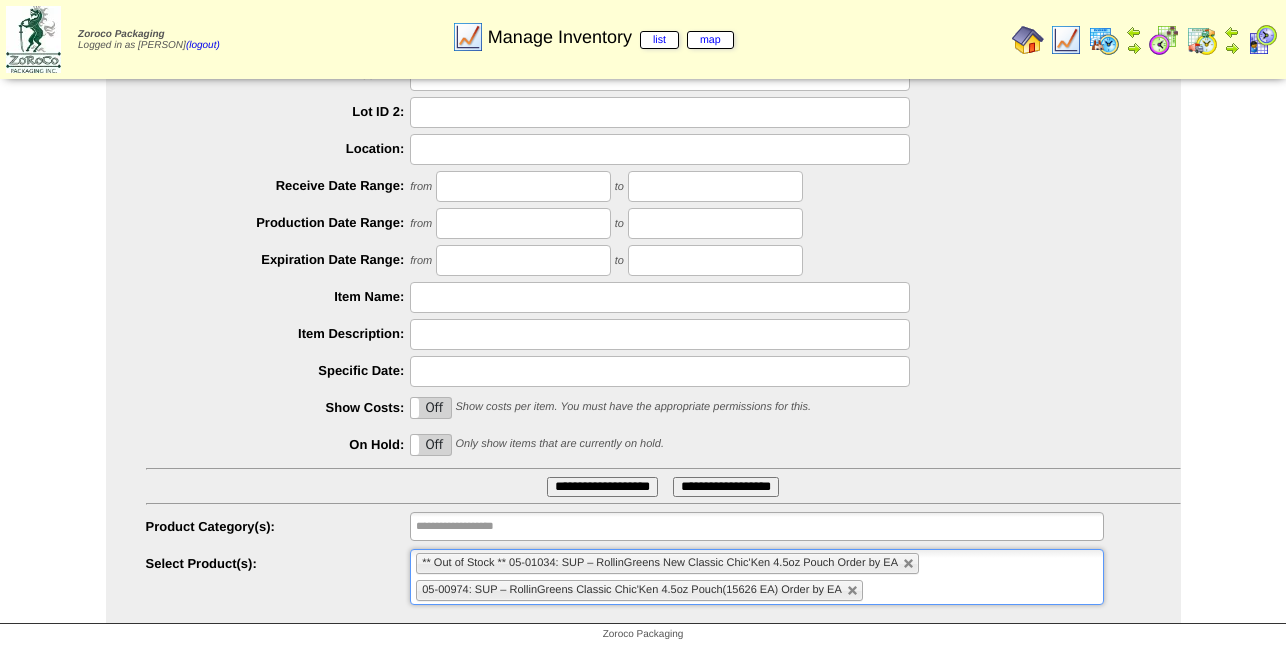 click on "**********" at bounding box center (602, 487) 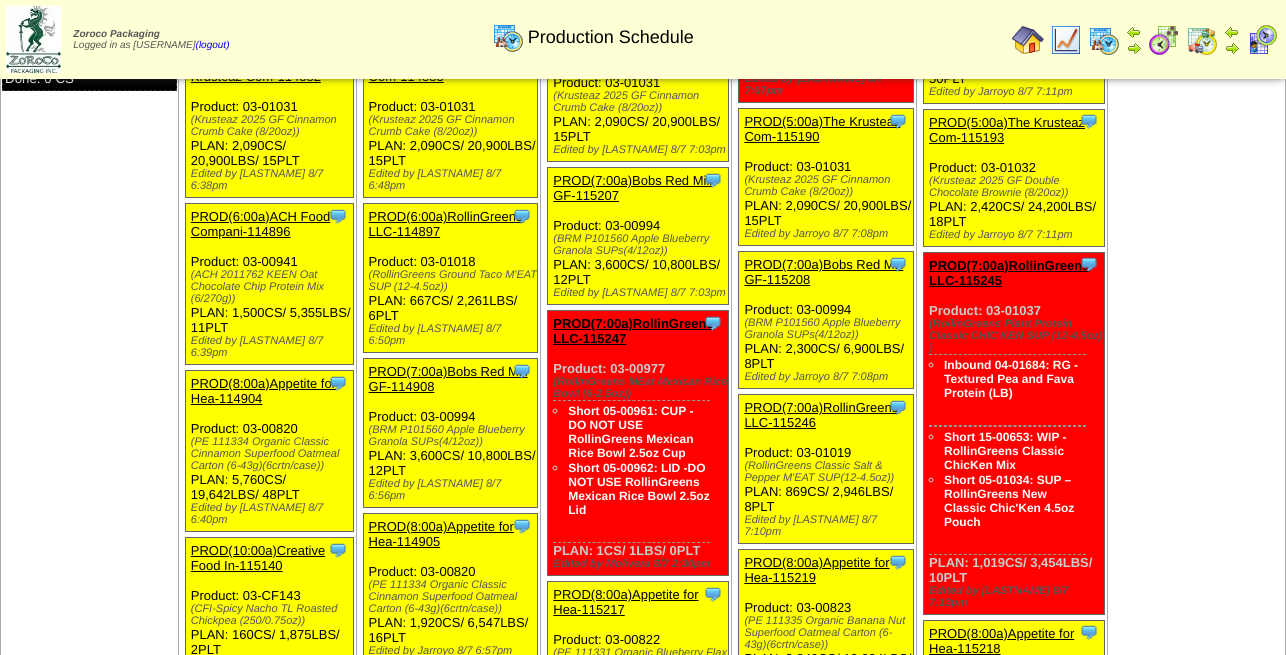 scroll, scrollTop: 1836, scrollLeft: 0, axis: vertical 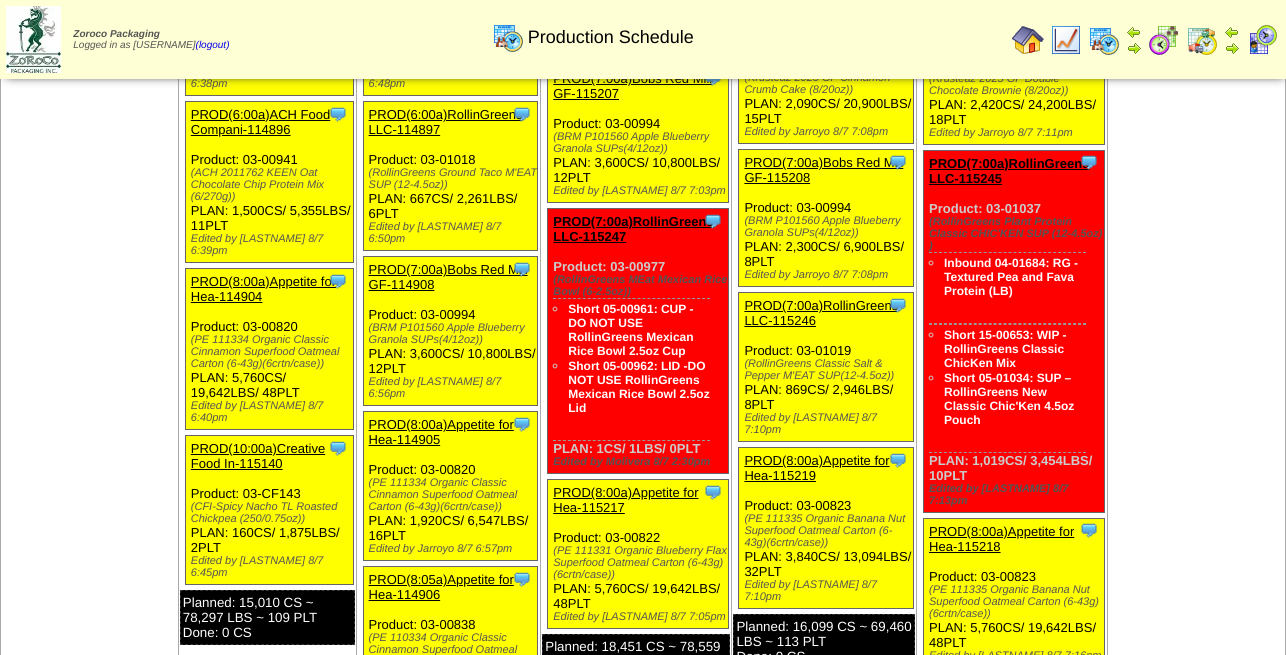 click on "PROD(7:00a)RollinGreens LLC-115247" at bounding box center (633, 229) 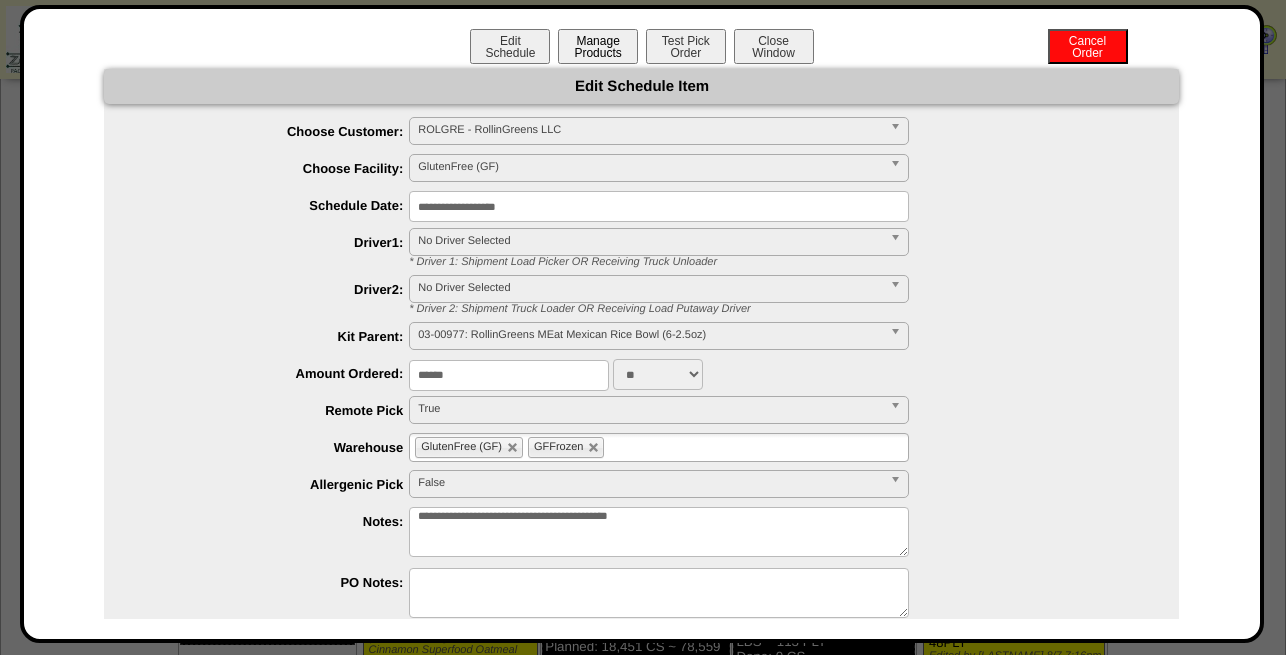 click on "Manage Products" at bounding box center (598, 46) 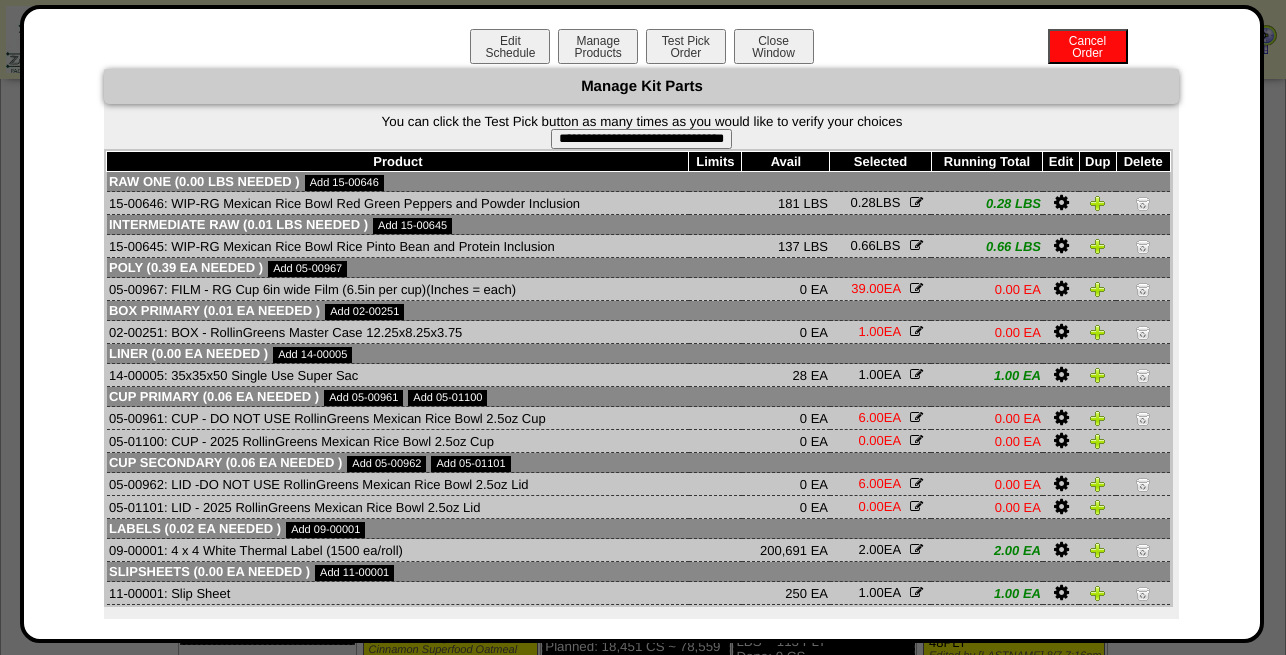 click on "05-00961: CUP - DO NOT USE RollinGreens Mexican Rice Bowl 2.5oz Cup" at bounding box center (398, 418) 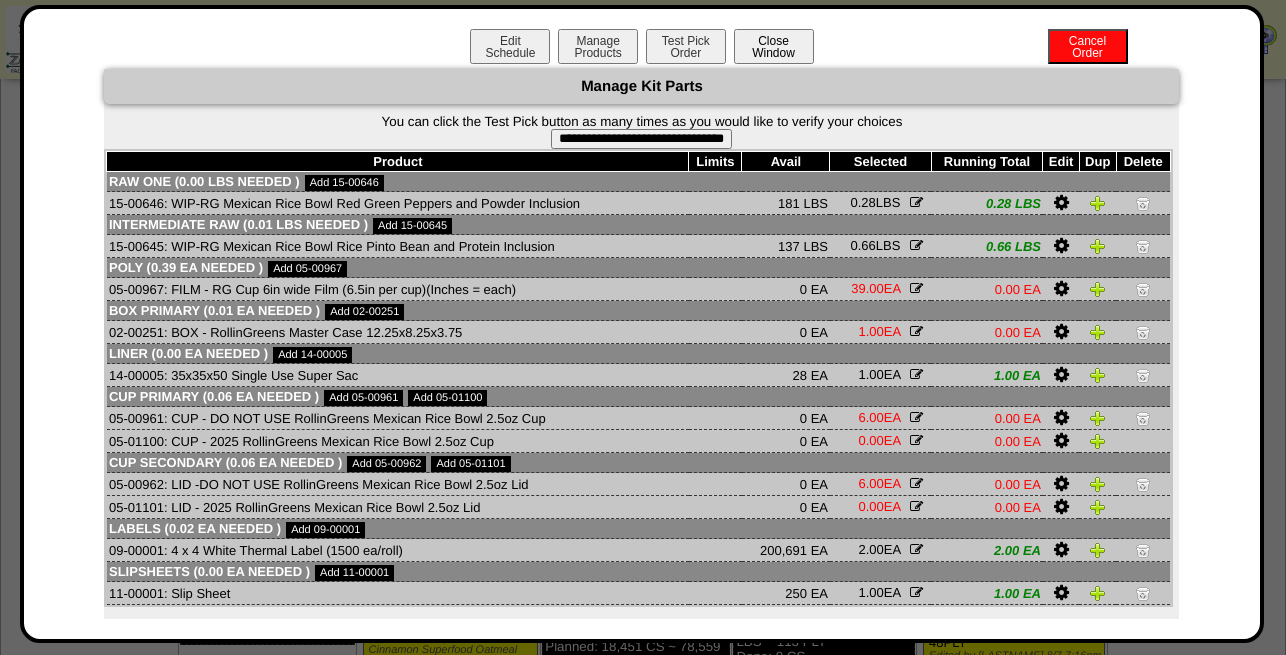 click on "Close Window" at bounding box center (774, 46) 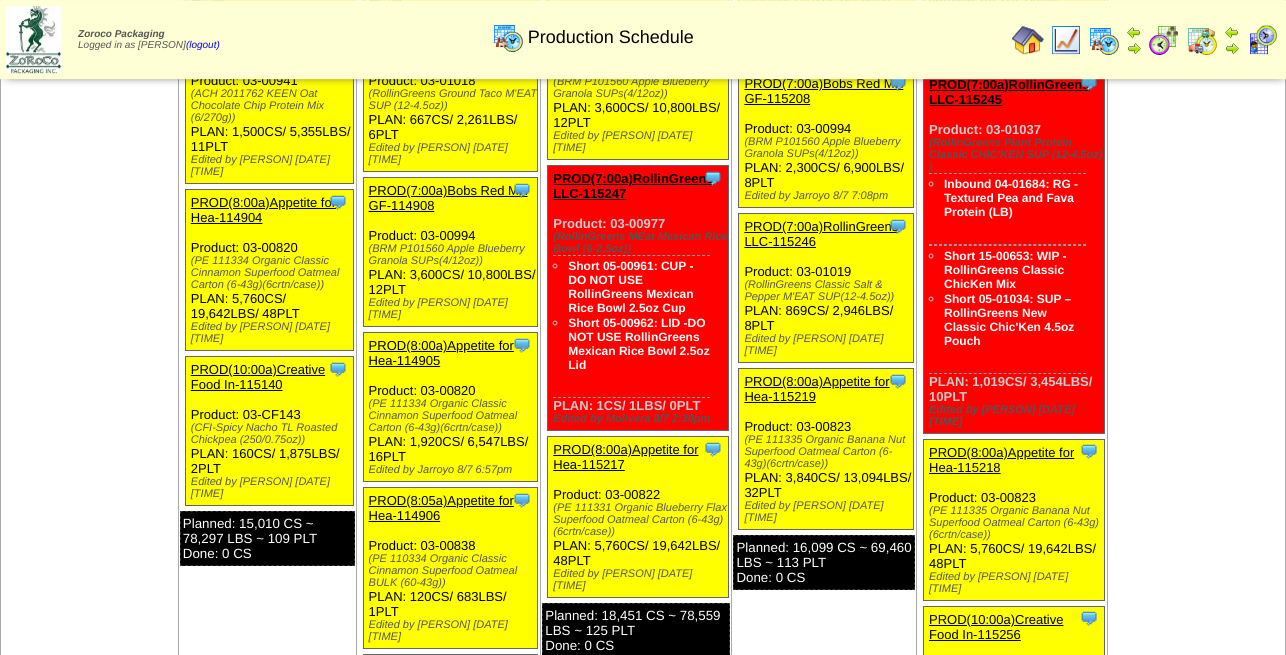 scroll, scrollTop: 1938, scrollLeft: 0, axis: vertical 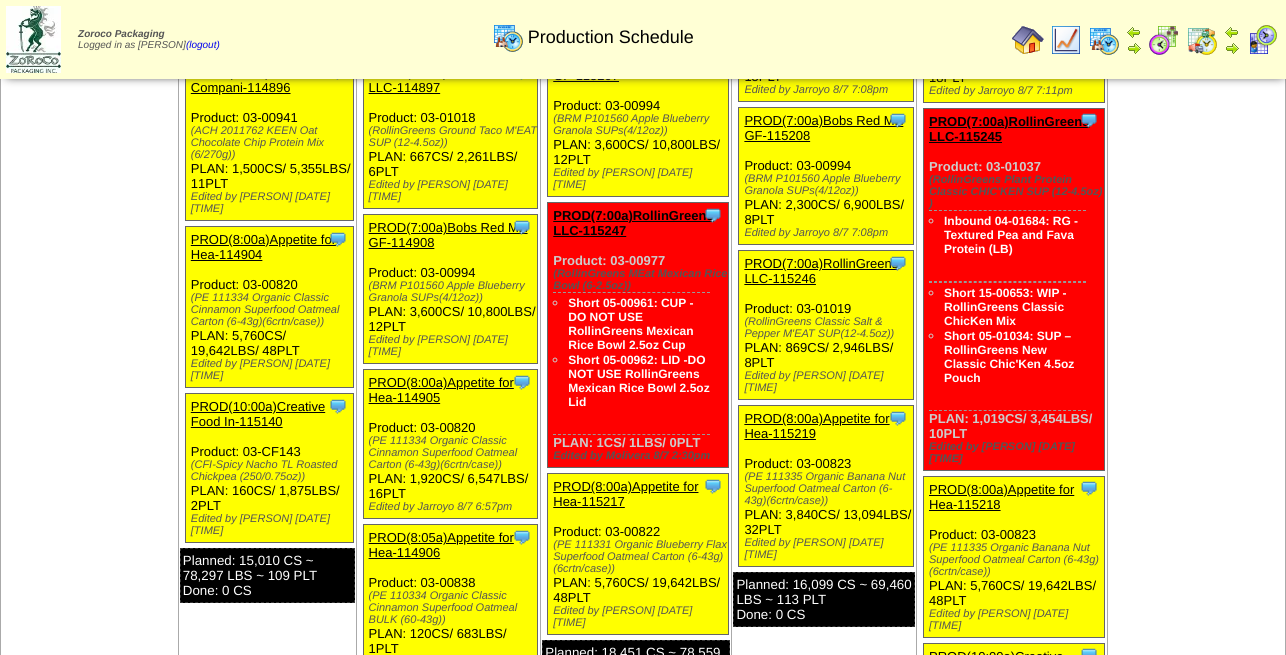 click on "PROD(7:00a)RollinGreens LLC-115247" at bounding box center [633, 223] 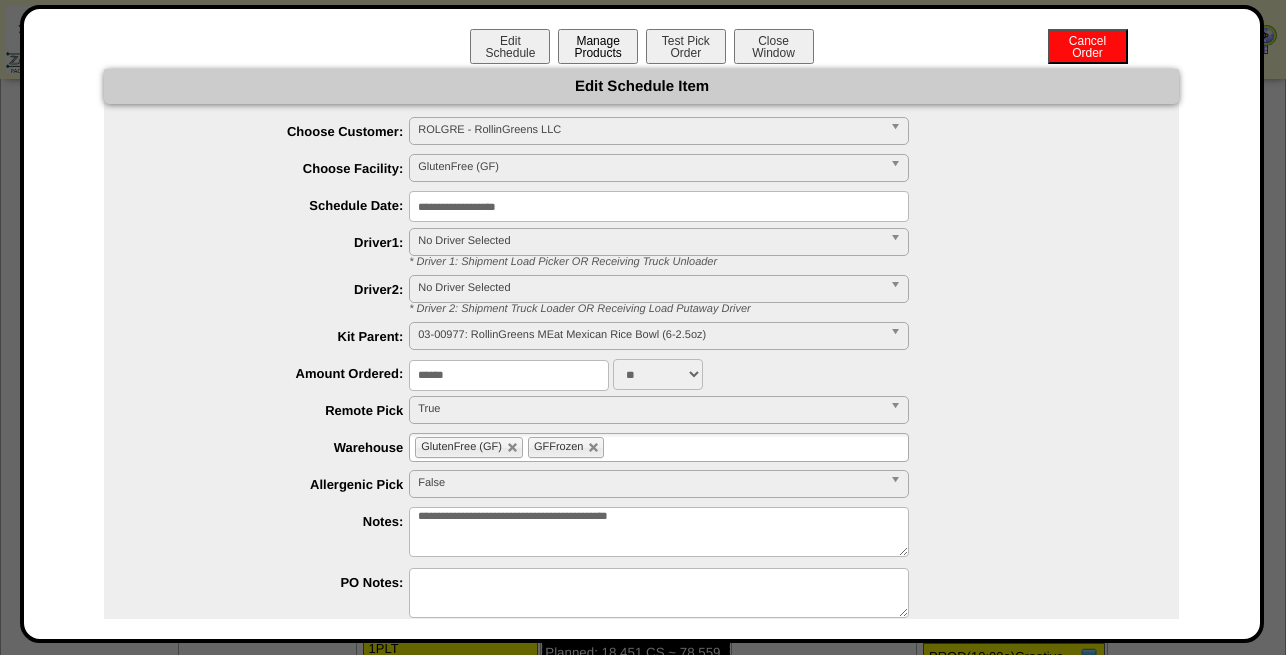 click on "Manage Products" at bounding box center (598, 46) 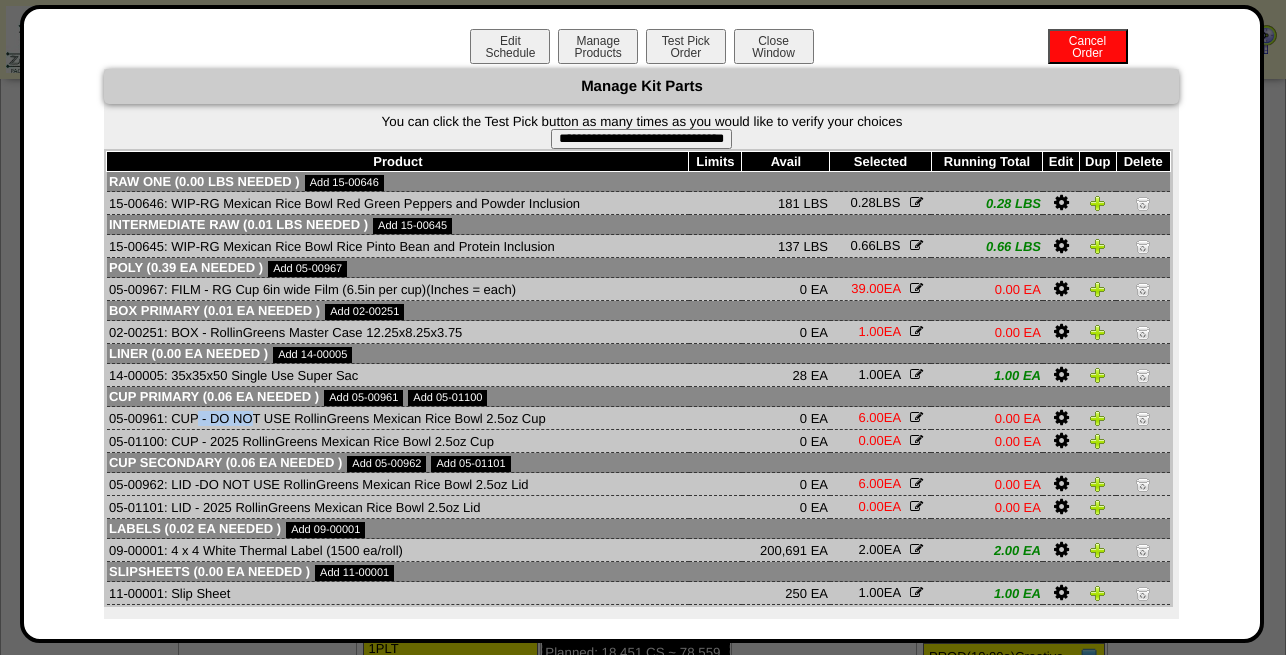 drag, startPoint x: 156, startPoint y: 435, endPoint x: 101, endPoint y: 438, distance: 55.081757 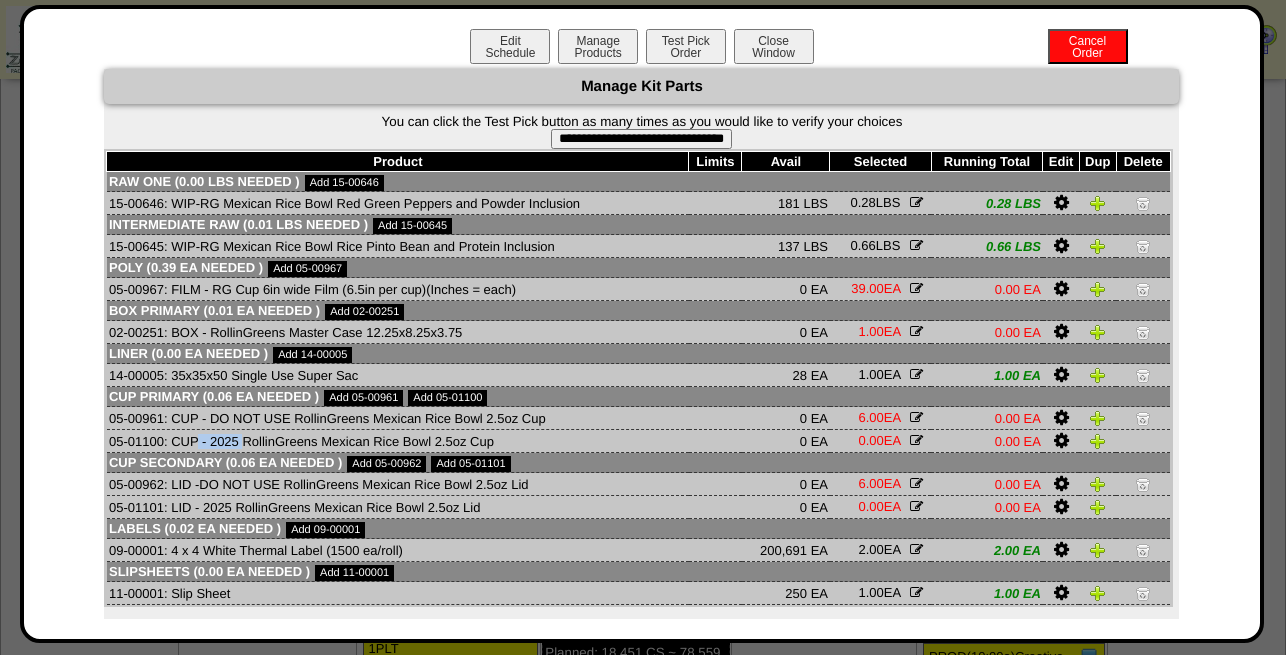 drag, startPoint x: 152, startPoint y: 460, endPoint x: 96, endPoint y: 461, distance: 56.008926 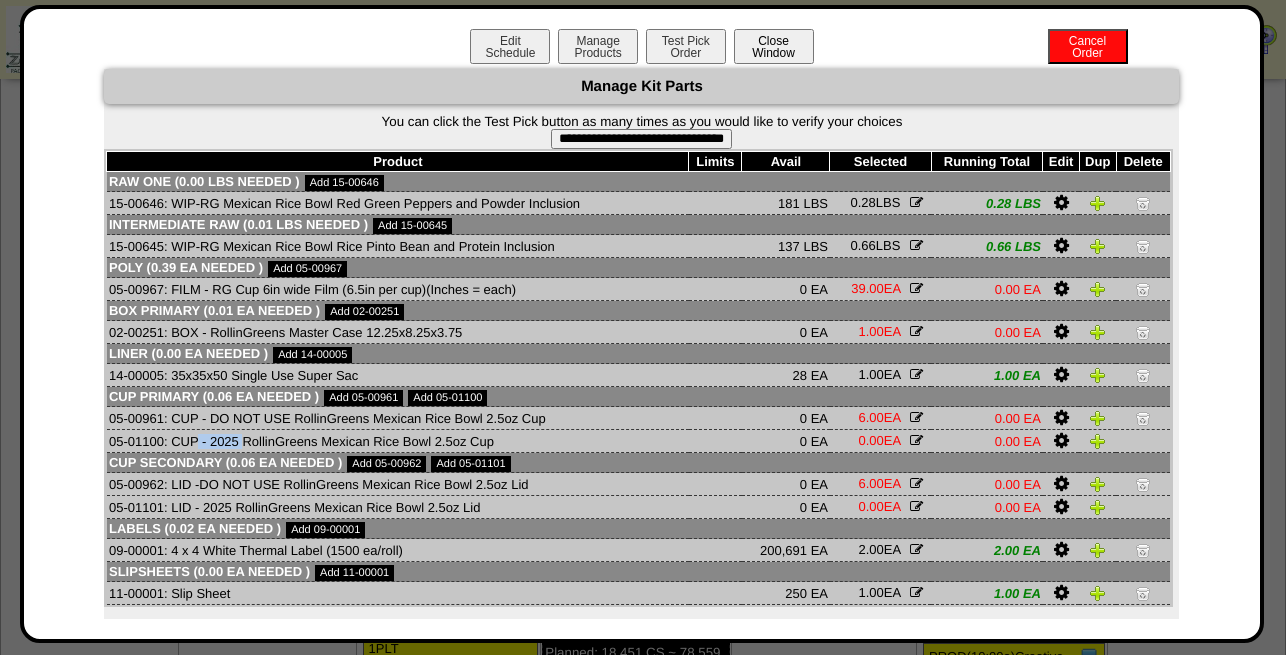 click on "Close Window" at bounding box center (774, 46) 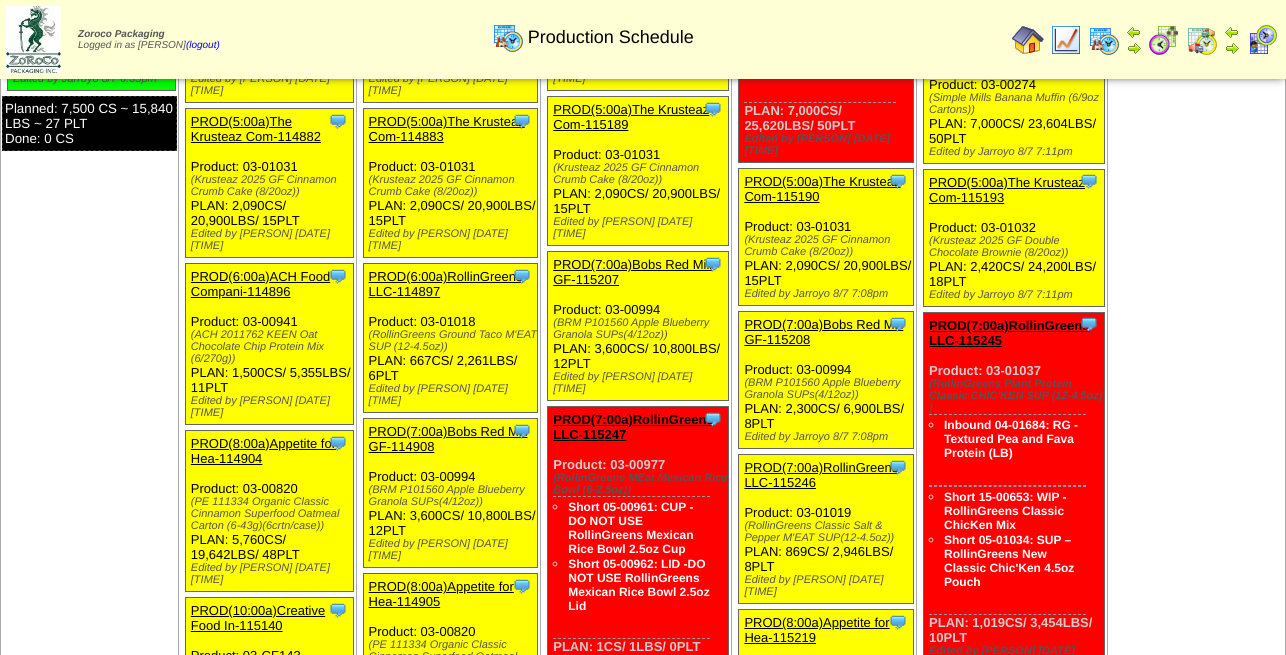 scroll, scrollTop: 1836, scrollLeft: 0, axis: vertical 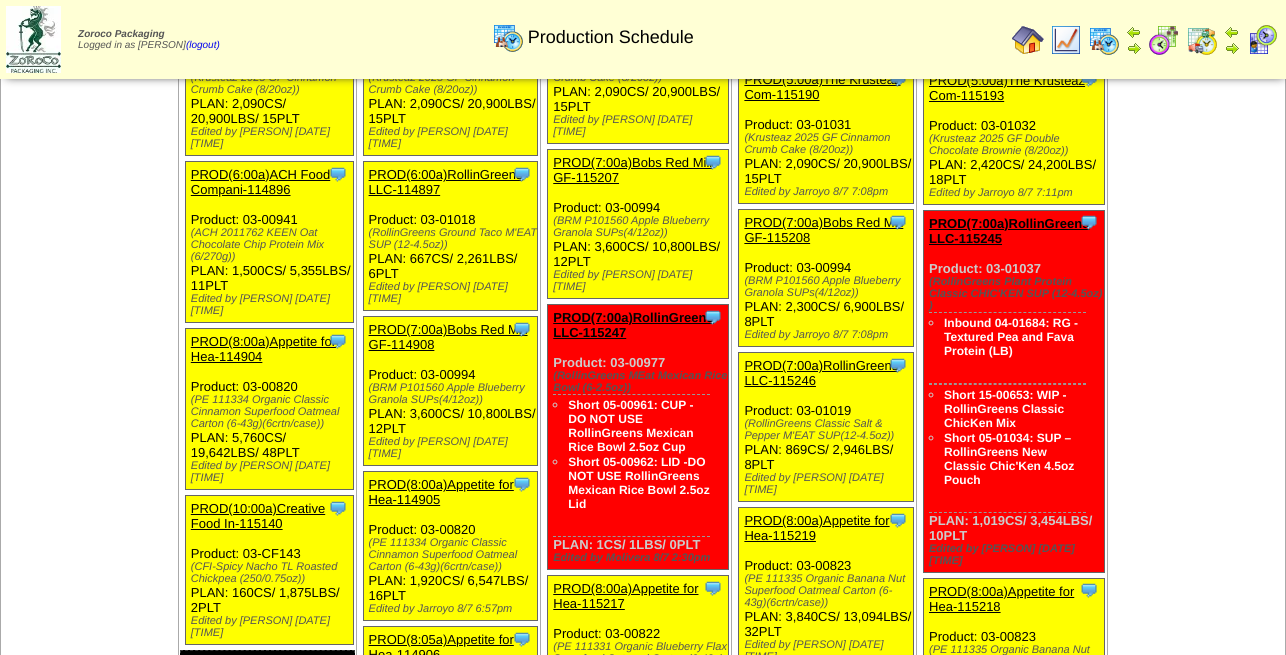 click on "PROD(7:00a)RollinGreens LLC-115245" at bounding box center (1009, 231) 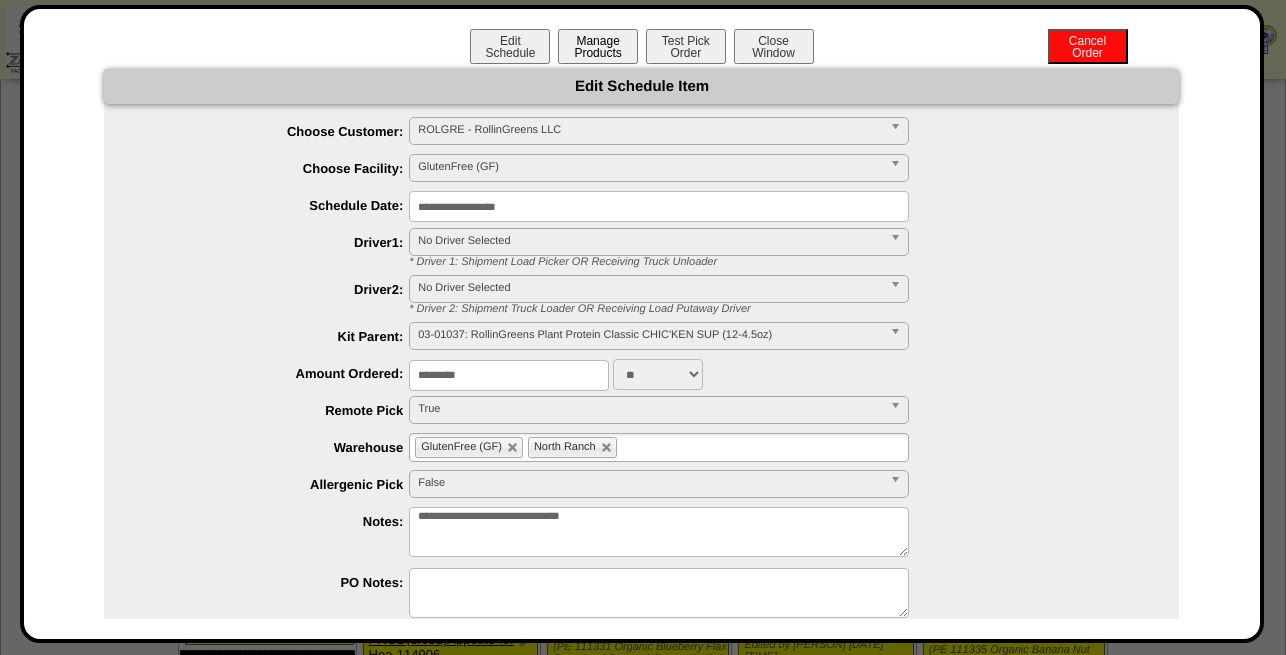 click on "Manage Products" at bounding box center (598, 46) 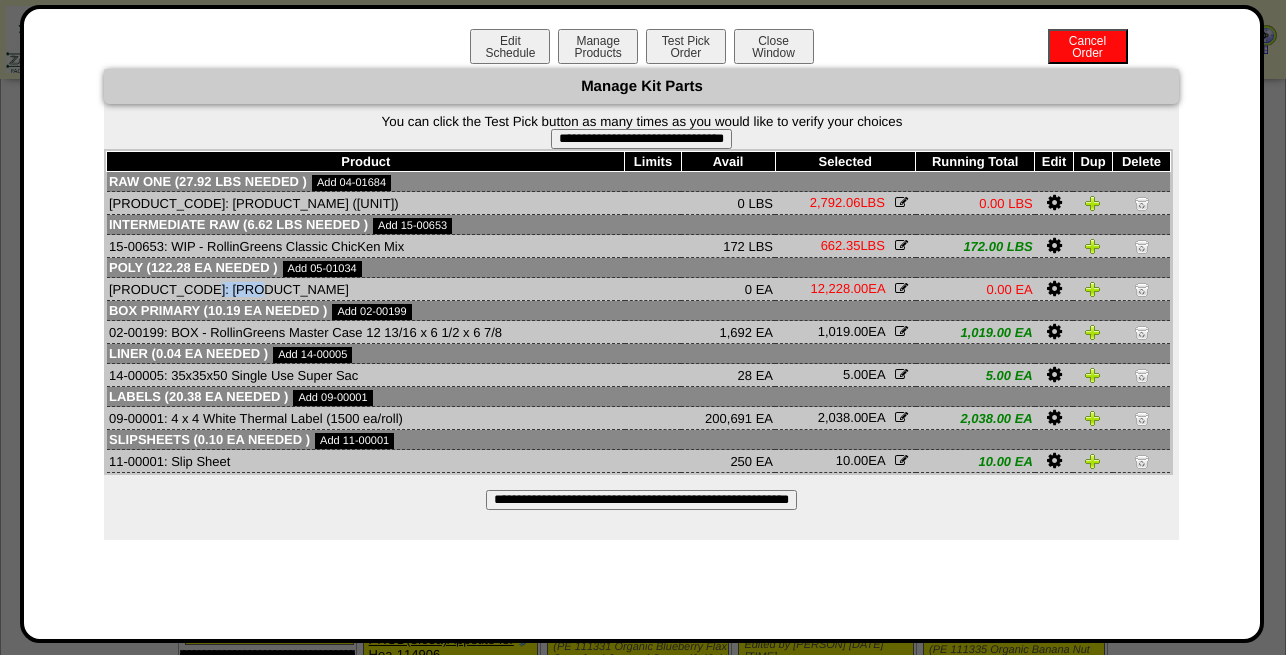 drag, startPoint x: 160, startPoint y: 298, endPoint x: 106, endPoint y: 294, distance: 54.147945 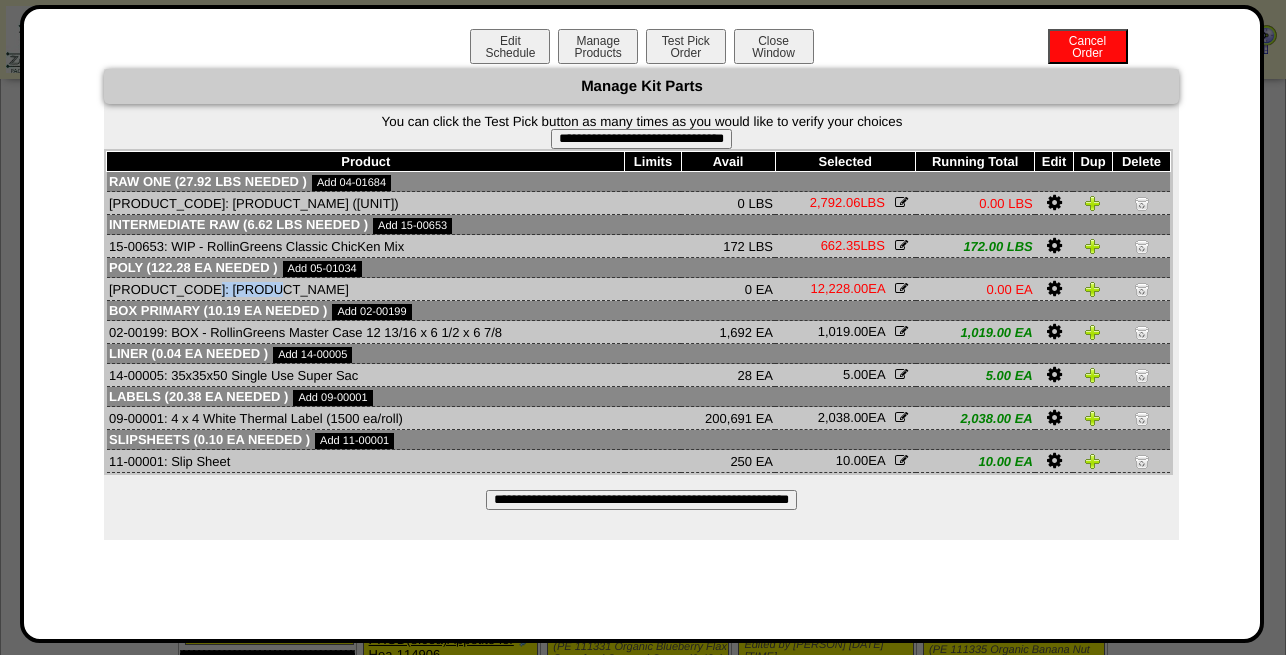drag, startPoint x: 166, startPoint y: 296, endPoint x: 110, endPoint y: 297, distance: 56.008926 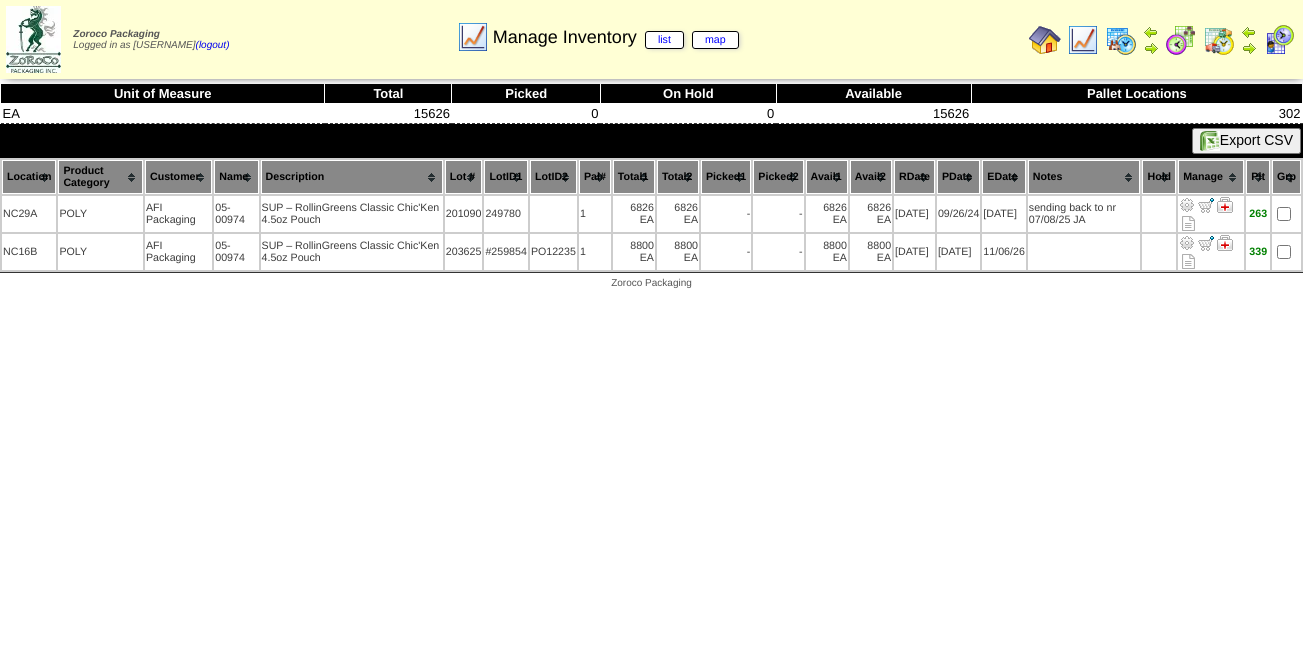 scroll, scrollTop: 0, scrollLeft: 0, axis: both 